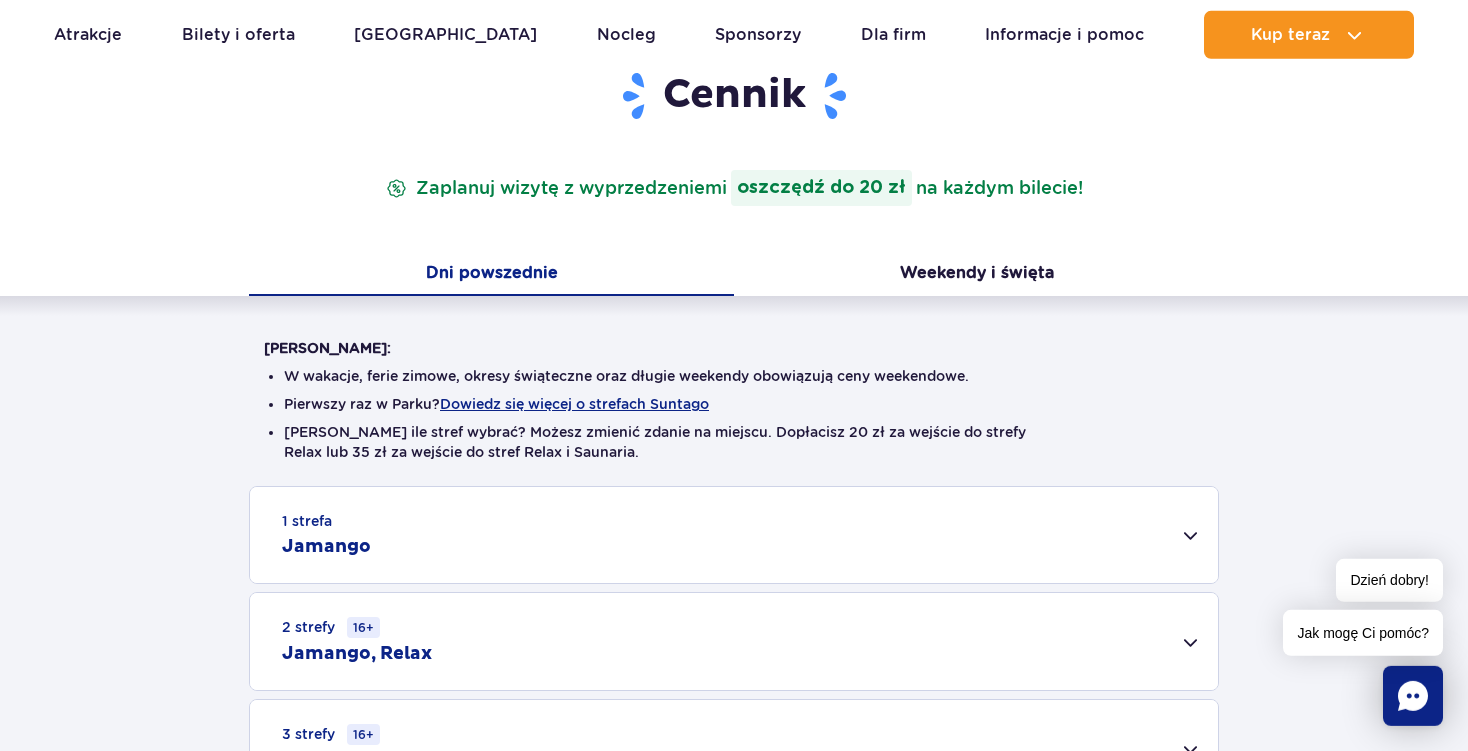 scroll, scrollTop: 256, scrollLeft: 0, axis: vertical 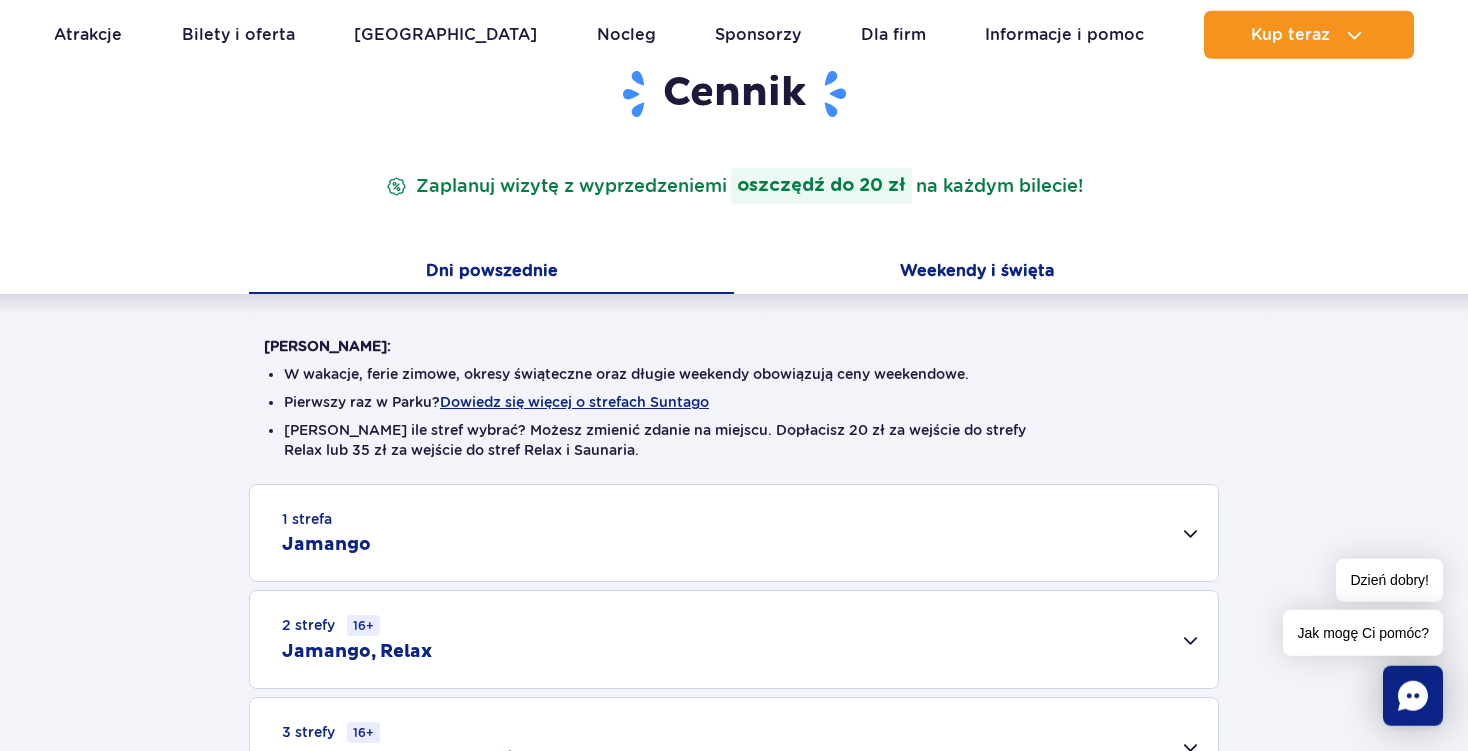 click on "Weekendy i święta" at bounding box center [976, 273] 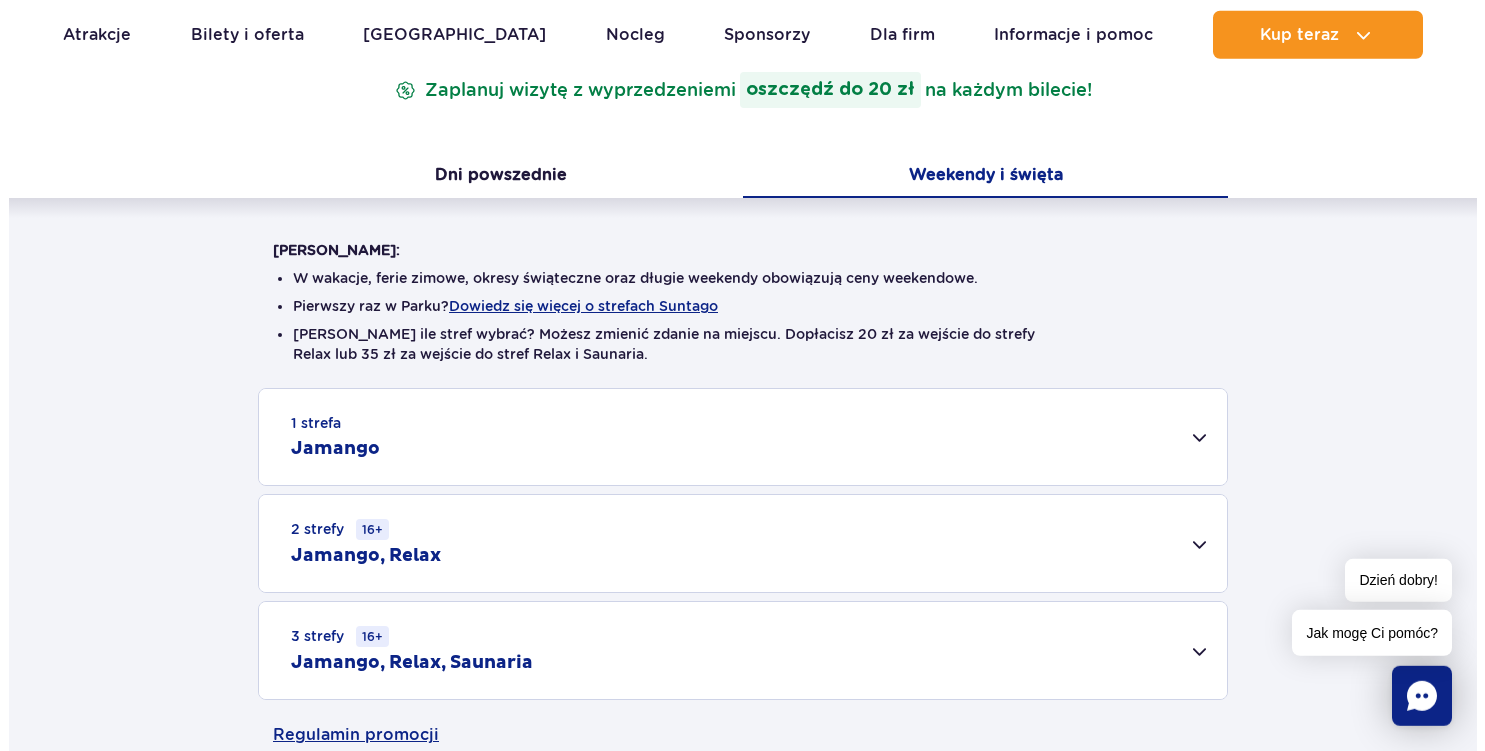 scroll, scrollTop: 353, scrollLeft: 0, axis: vertical 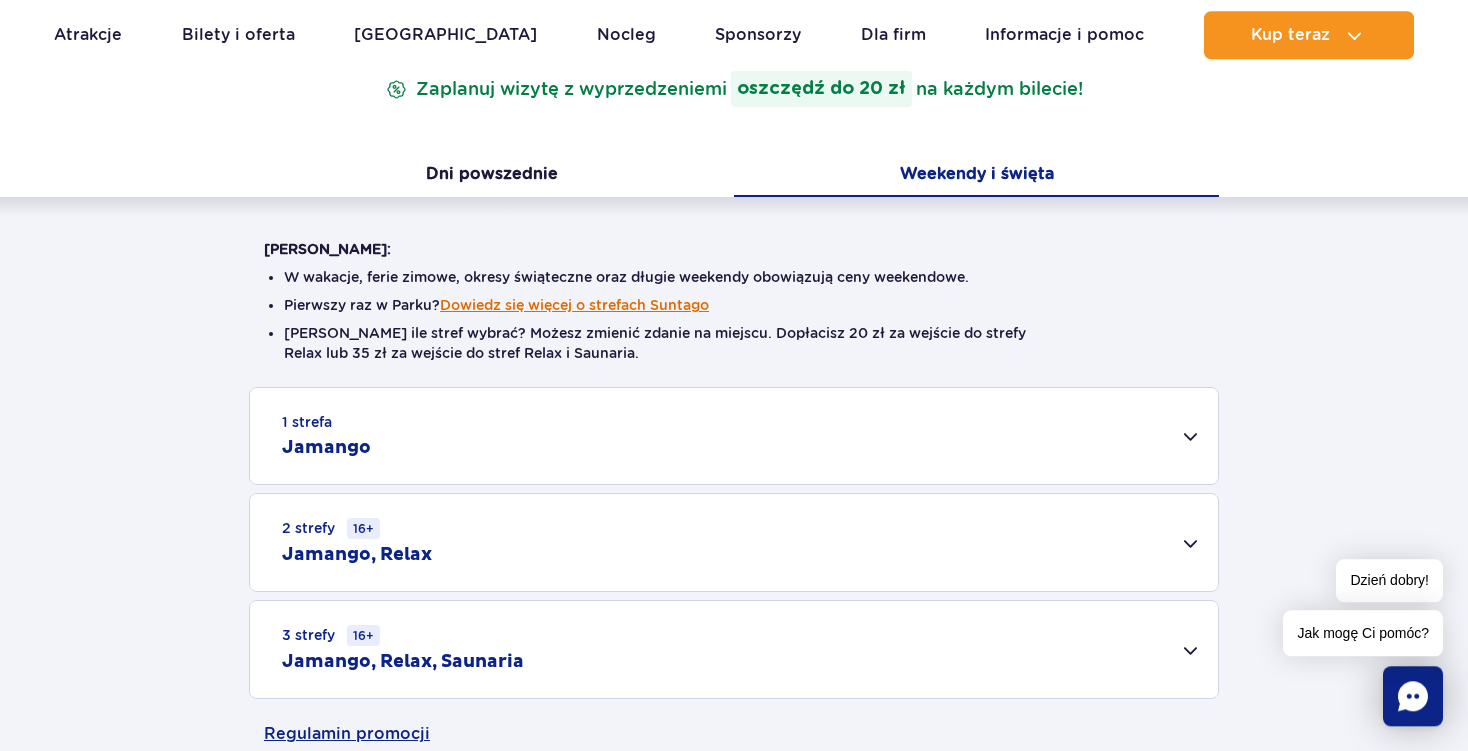 type 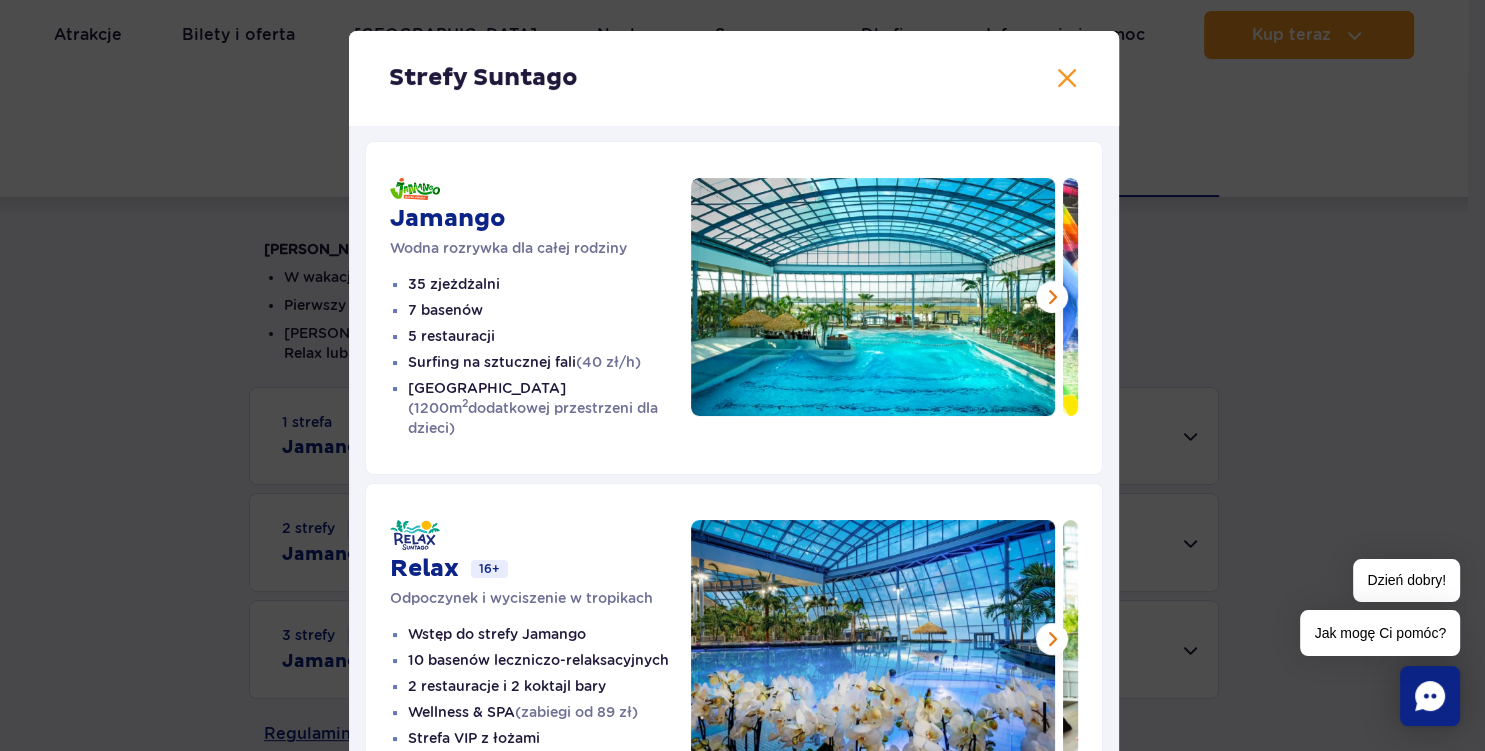scroll, scrollTop: 32, scrollLeft: 0, axis: vertical 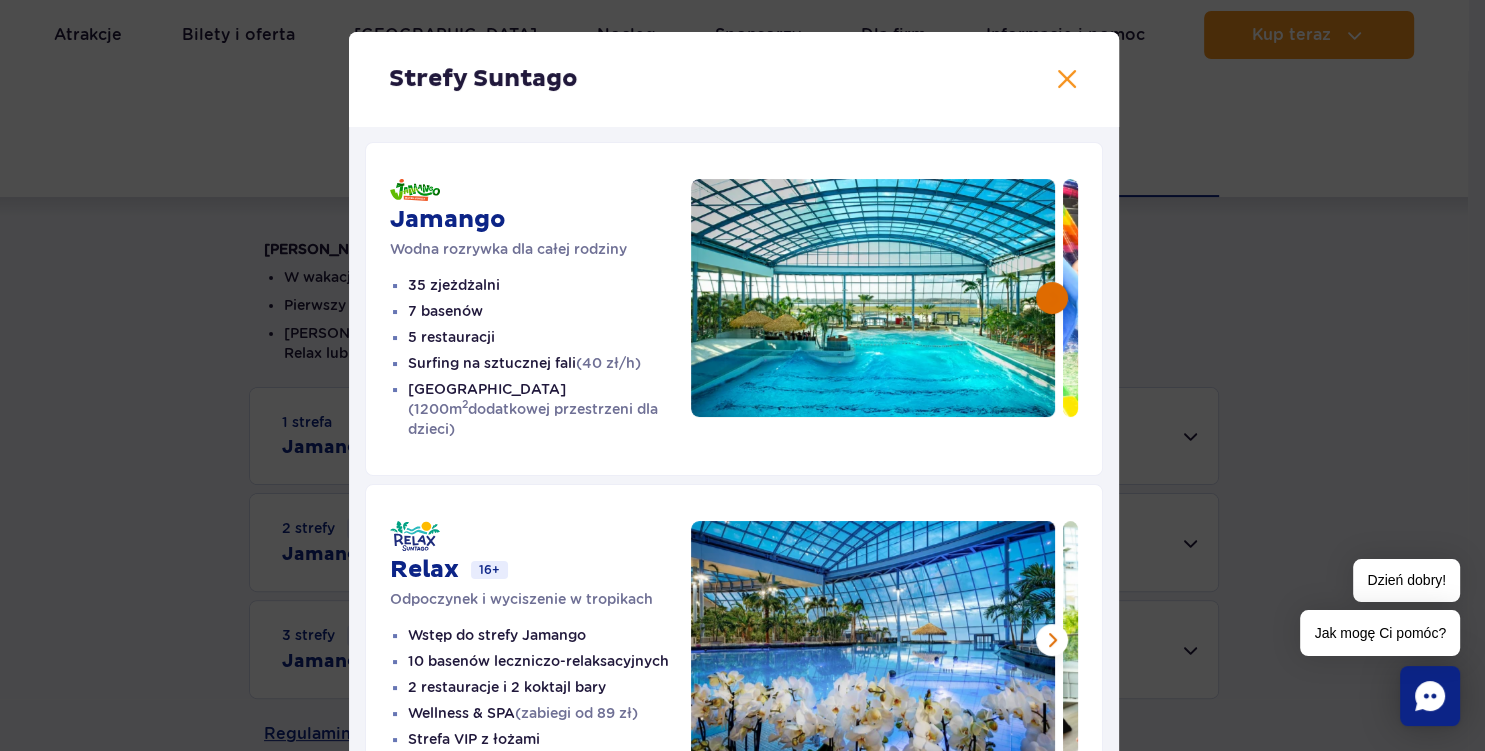 click at bounding box center (1052, 298) 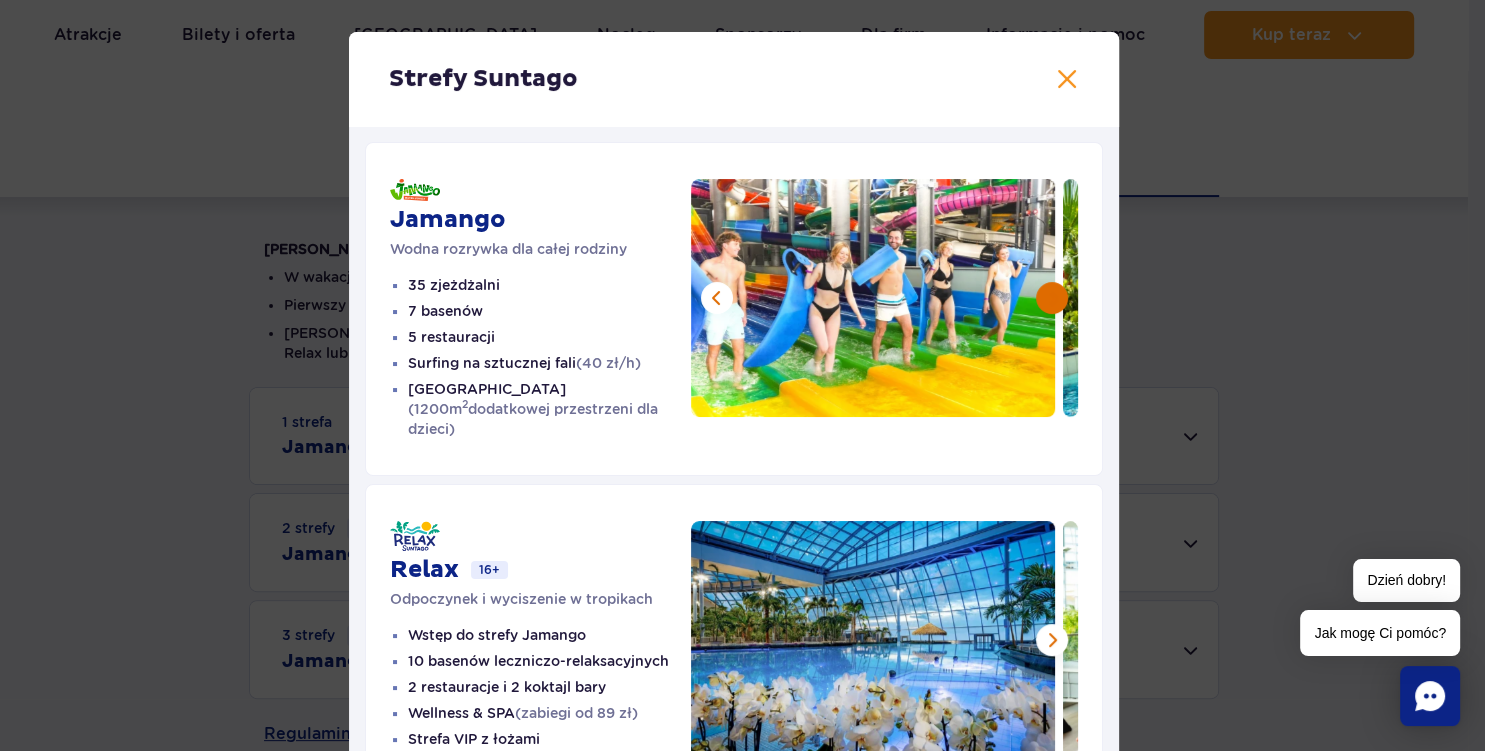 click at bounding box center [1052, 298] 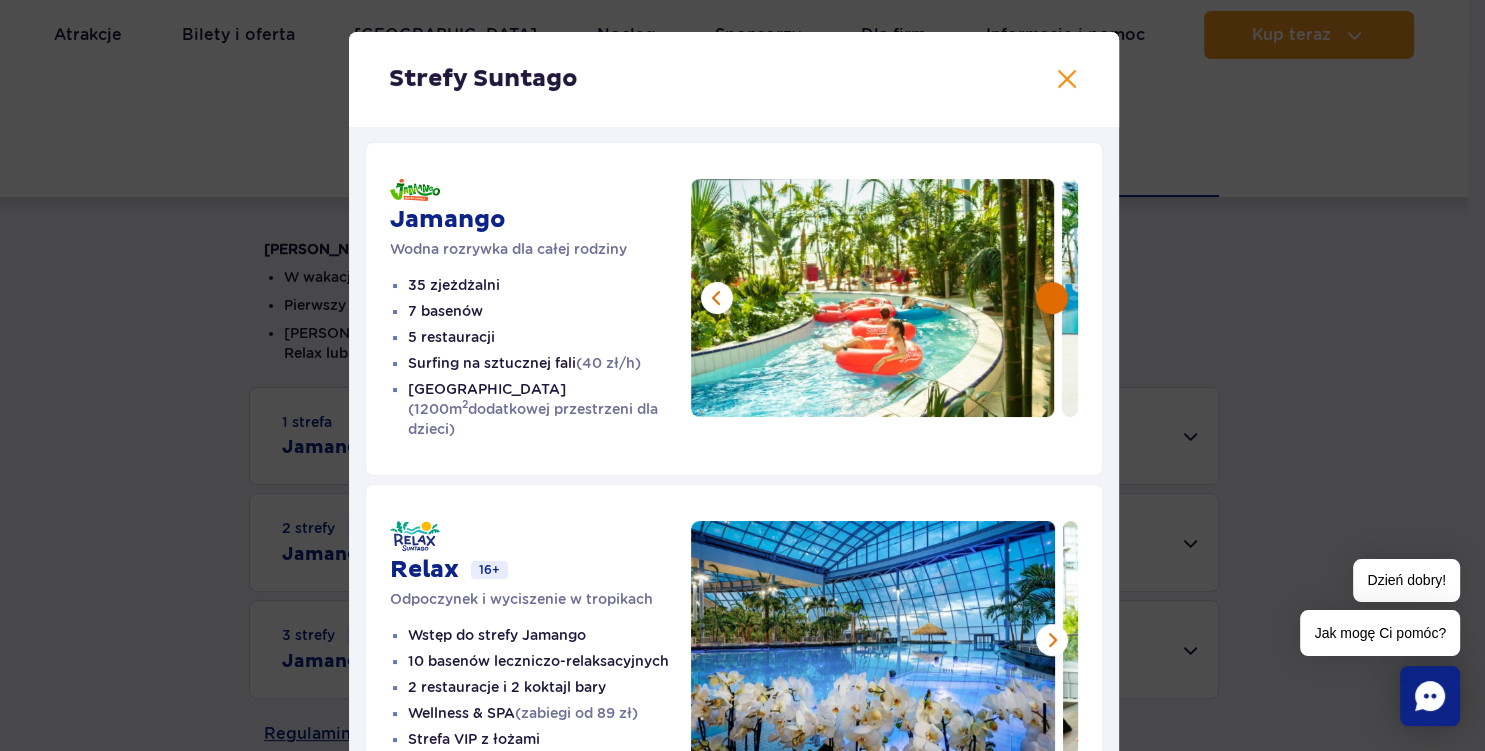 click at bounding box center (1052, 298) 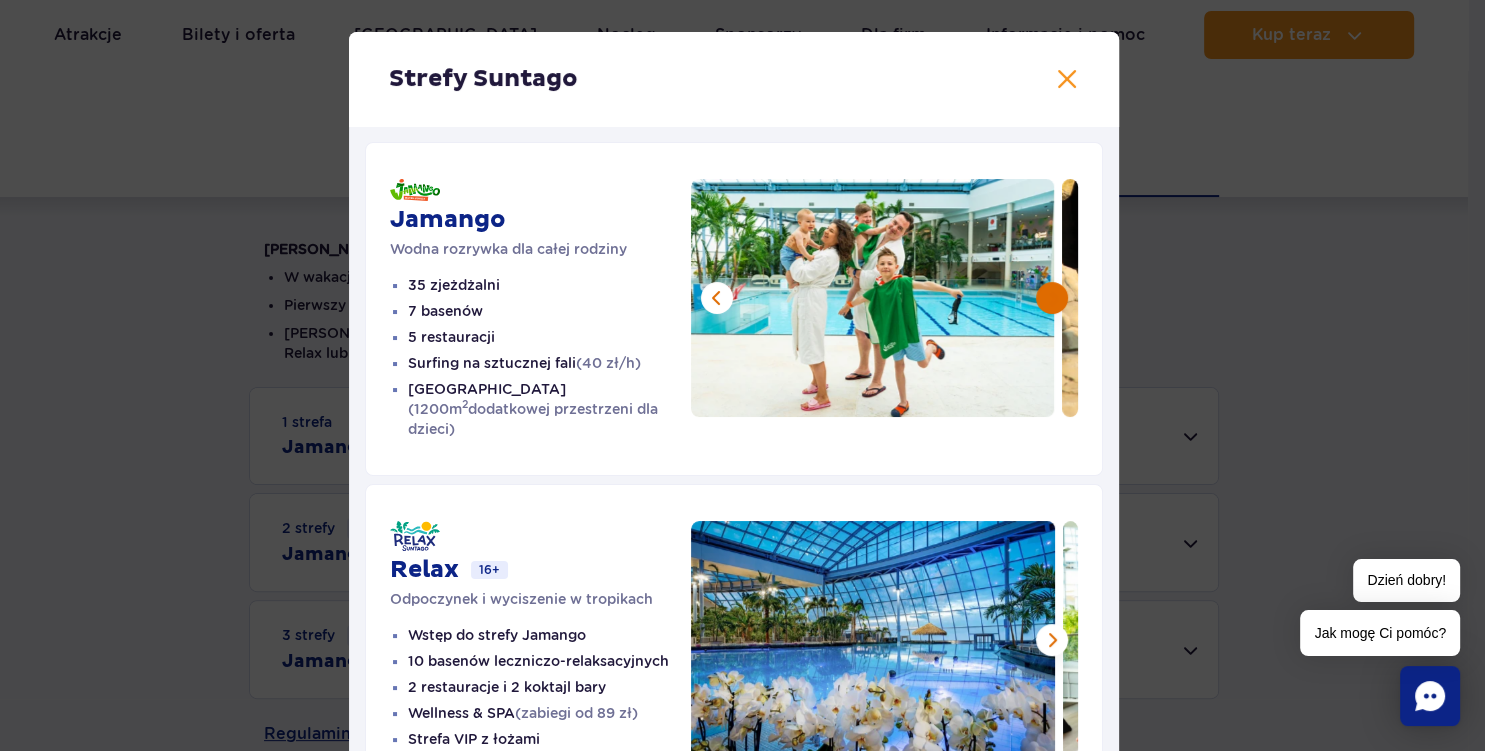 click at bounding box center [1052, 298] 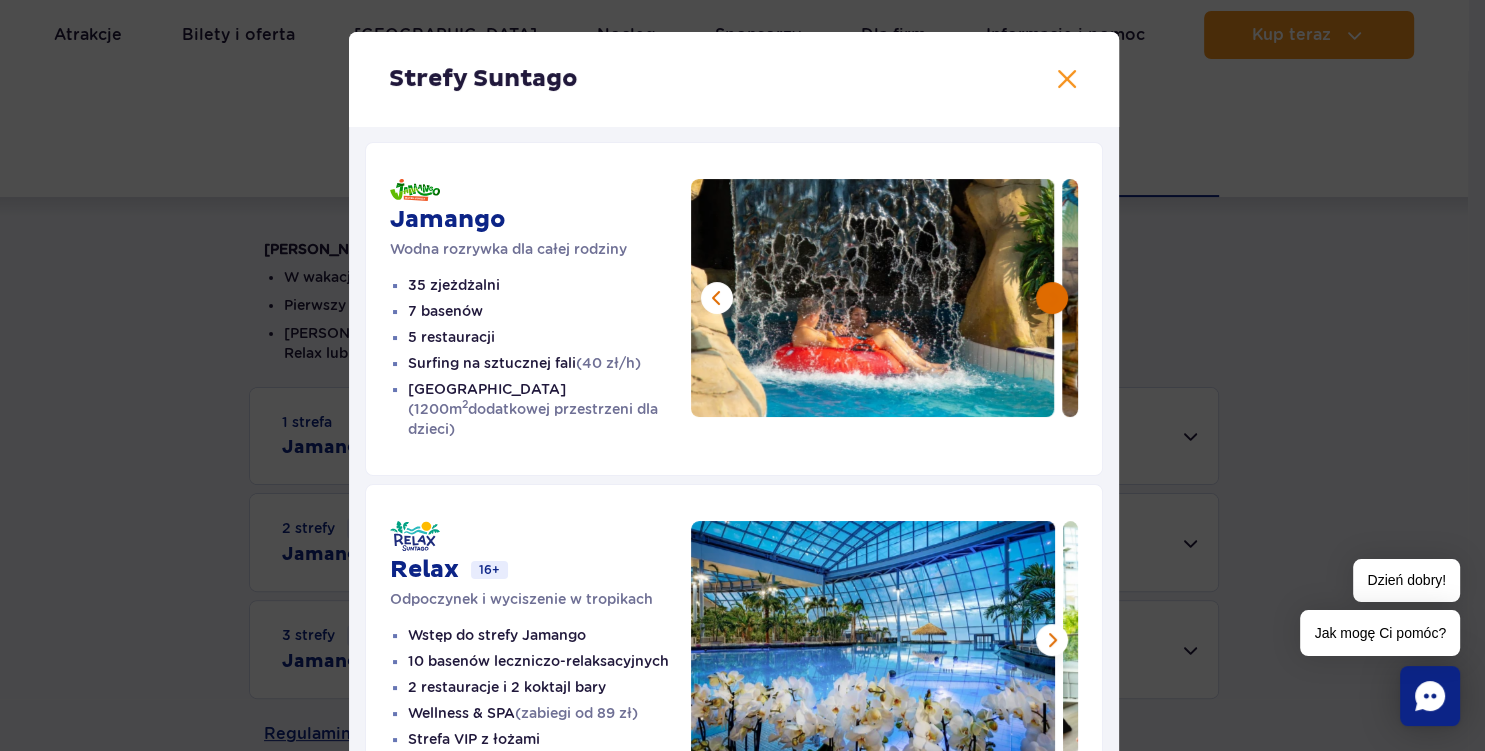 click at bounding box center (1052, 298) 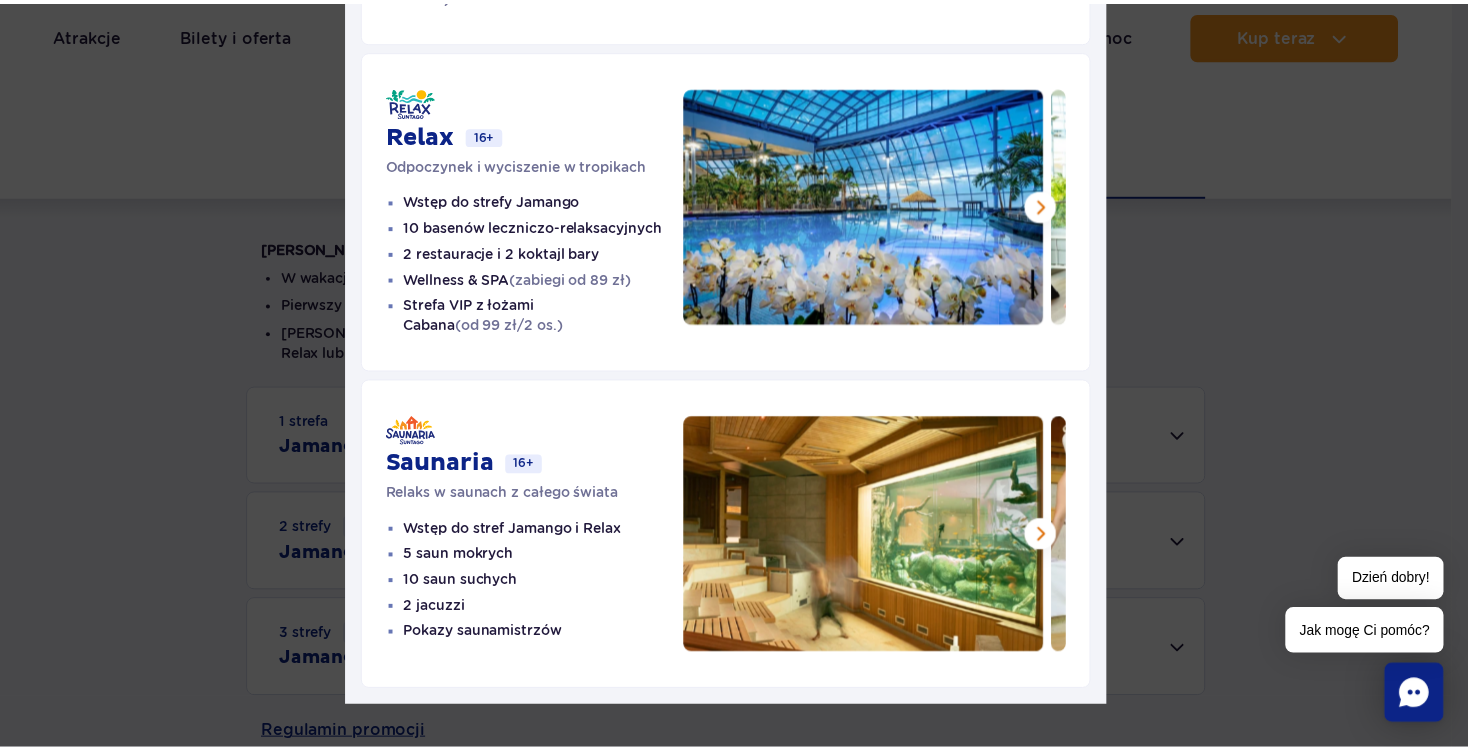 scroll, scrollTop: 0, scrollLeft: 0, axis: both 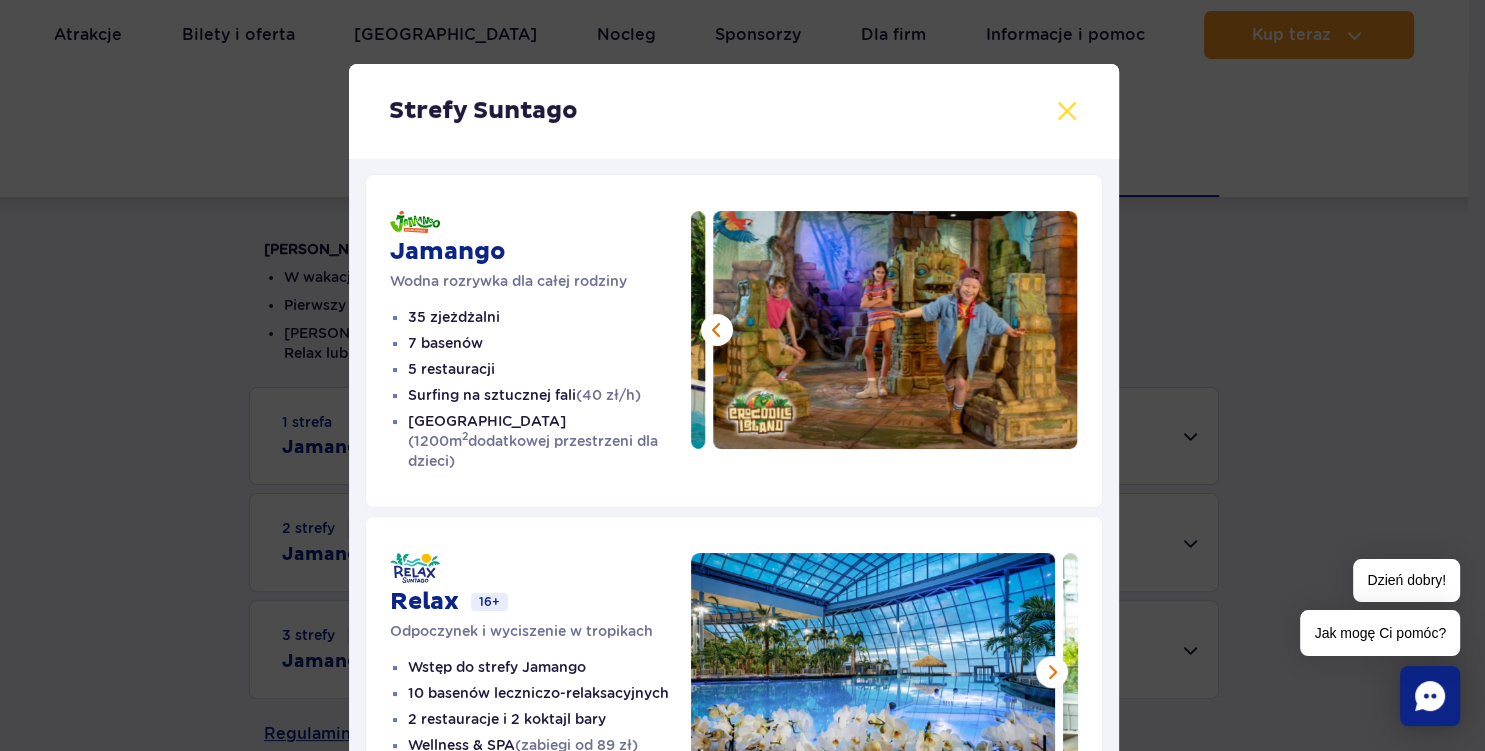 click at bounding box center [1067, 111] 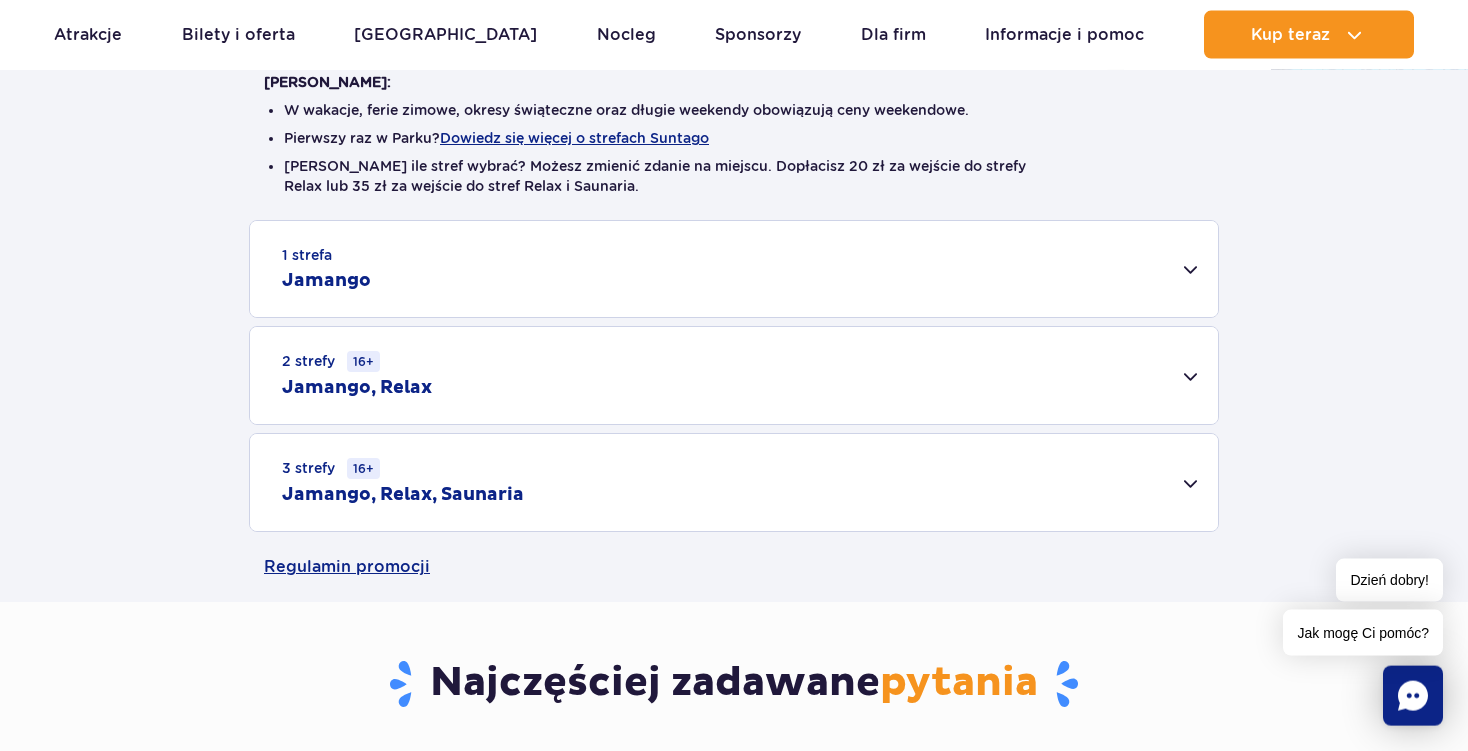 scroll, scrollTop: 519, scrollLeft: 0, axis: vertical 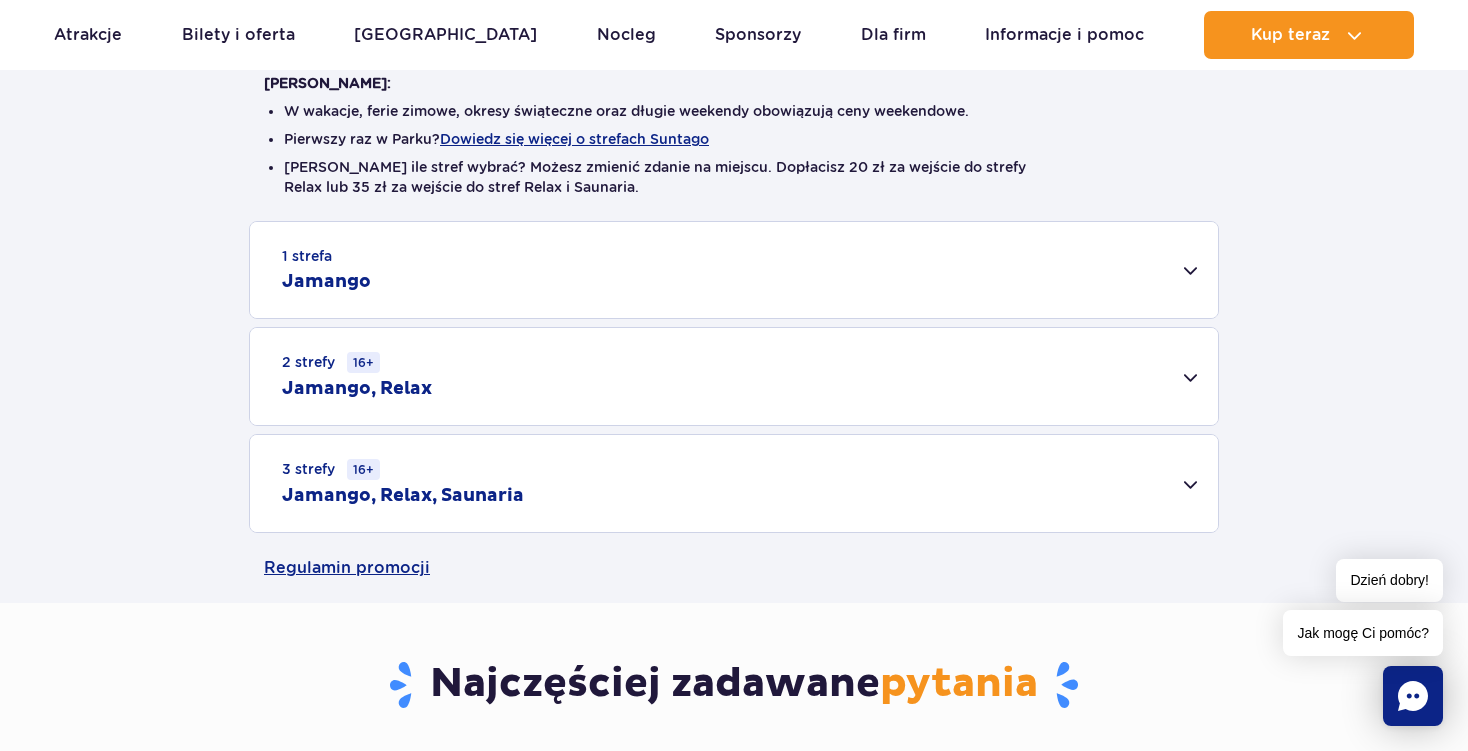 click on "1 strefa
Jamango" at bounding box center [734, 270] 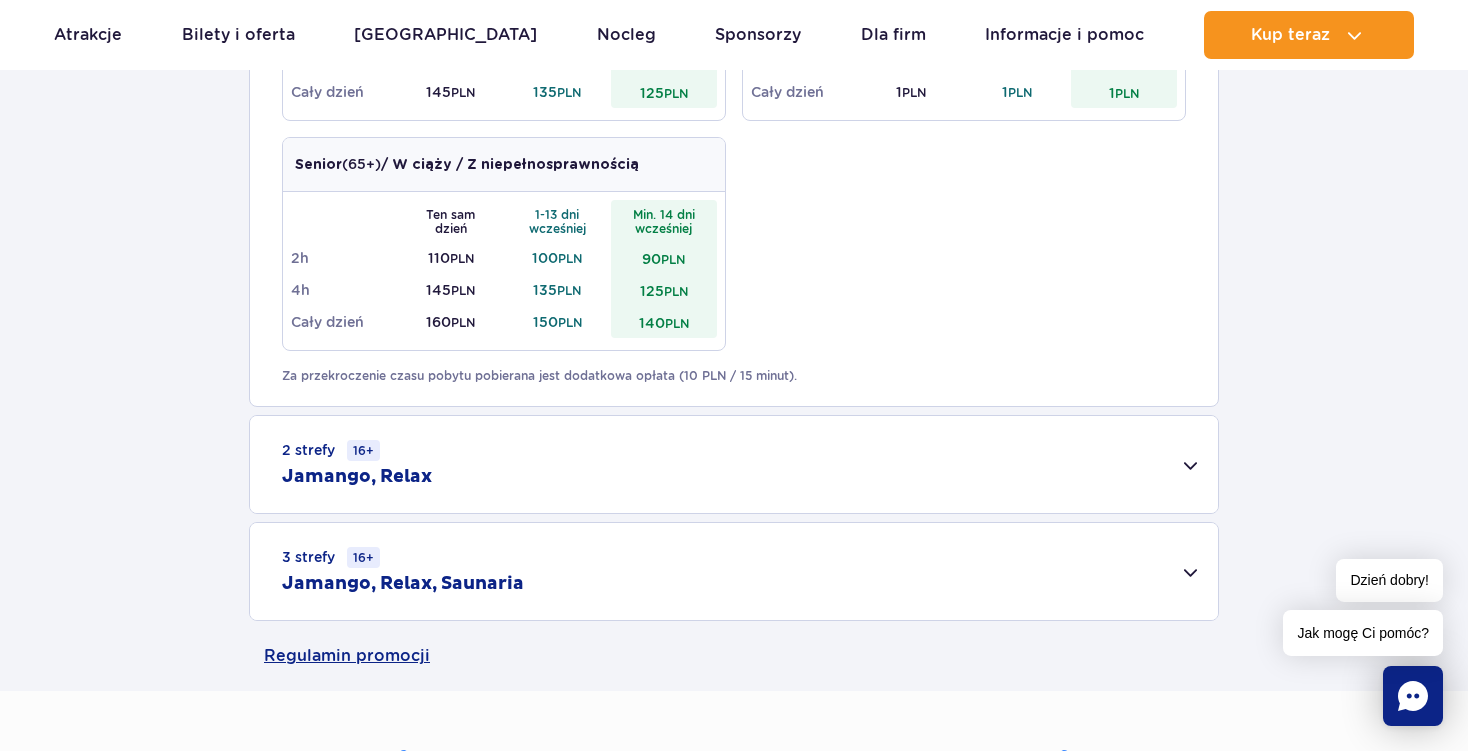 scroll, scrollTop: 1181, scrollLeft: 0, axis: vertical 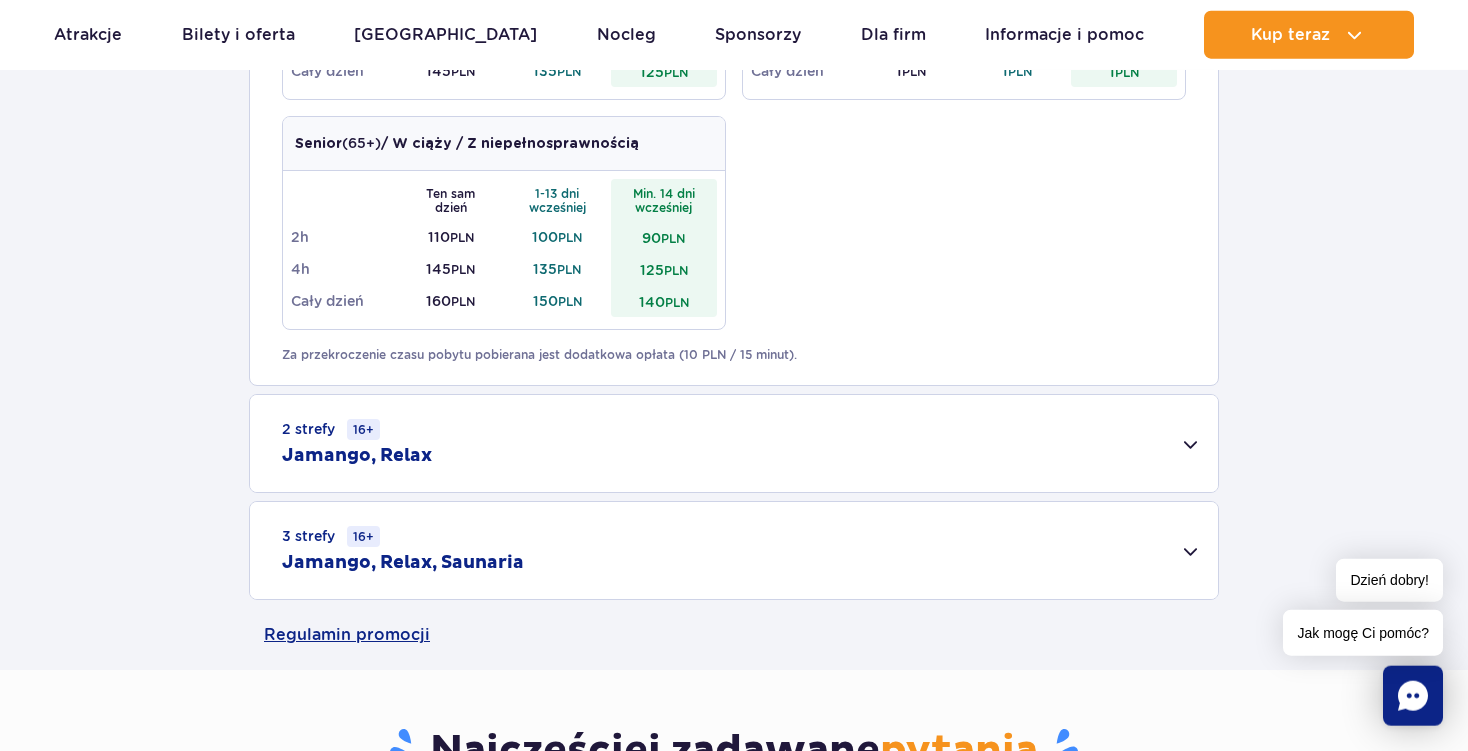 click on "2 strefy  16+
Jamango, Relax" at bounding box center [734, 443] 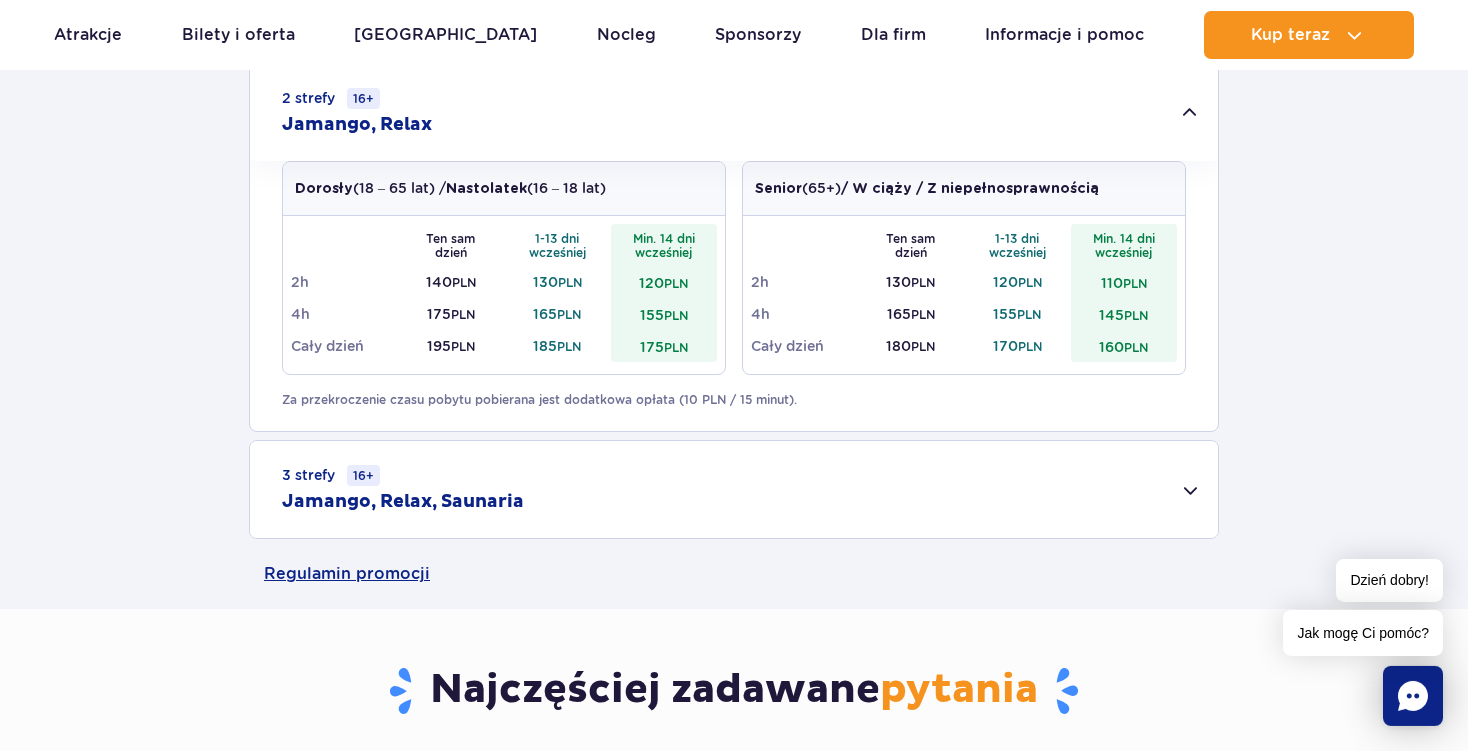 scroll, scrollTop: 1522, scrollLeft: 0, axis: vertical 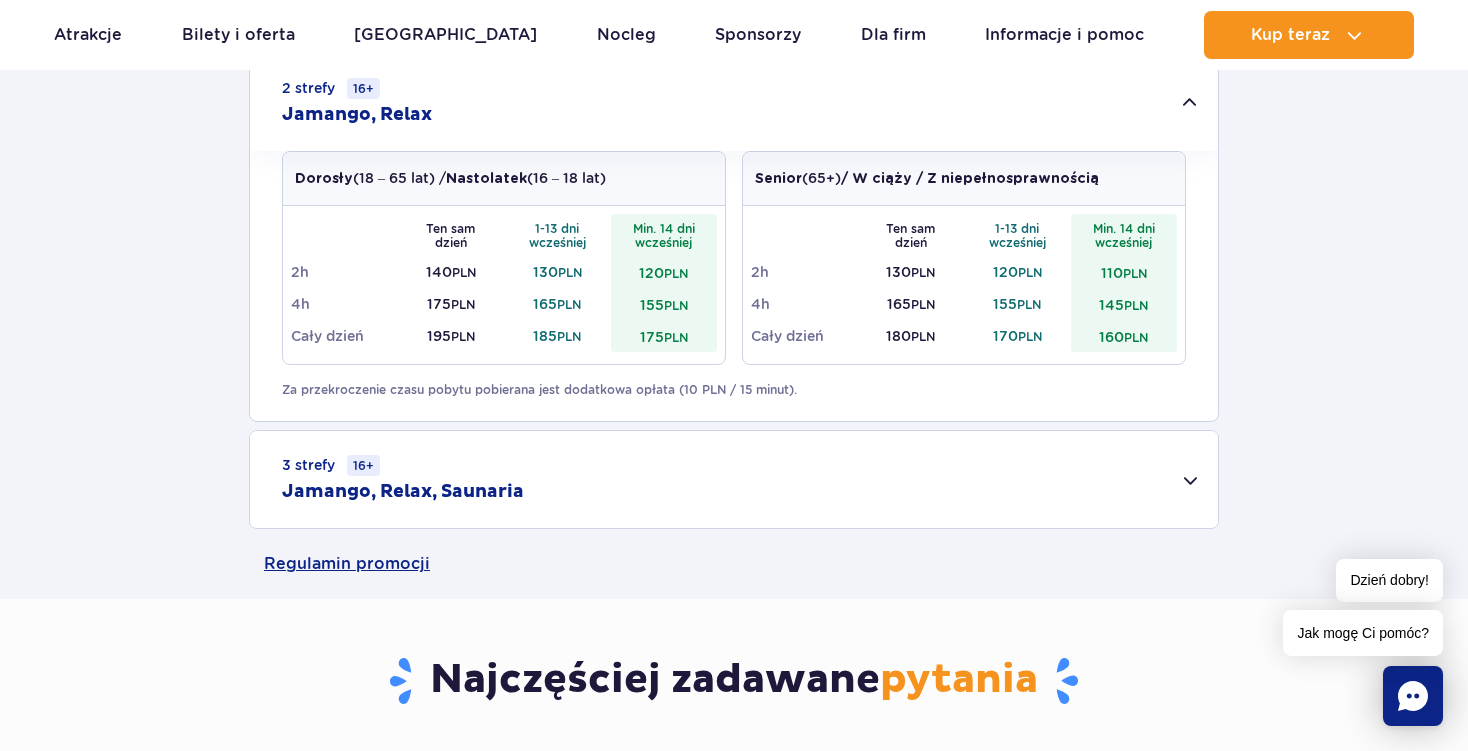 click on "3 strefy  16+
Jamango, Relax, Saunaria" at bounding box center [734, 479] 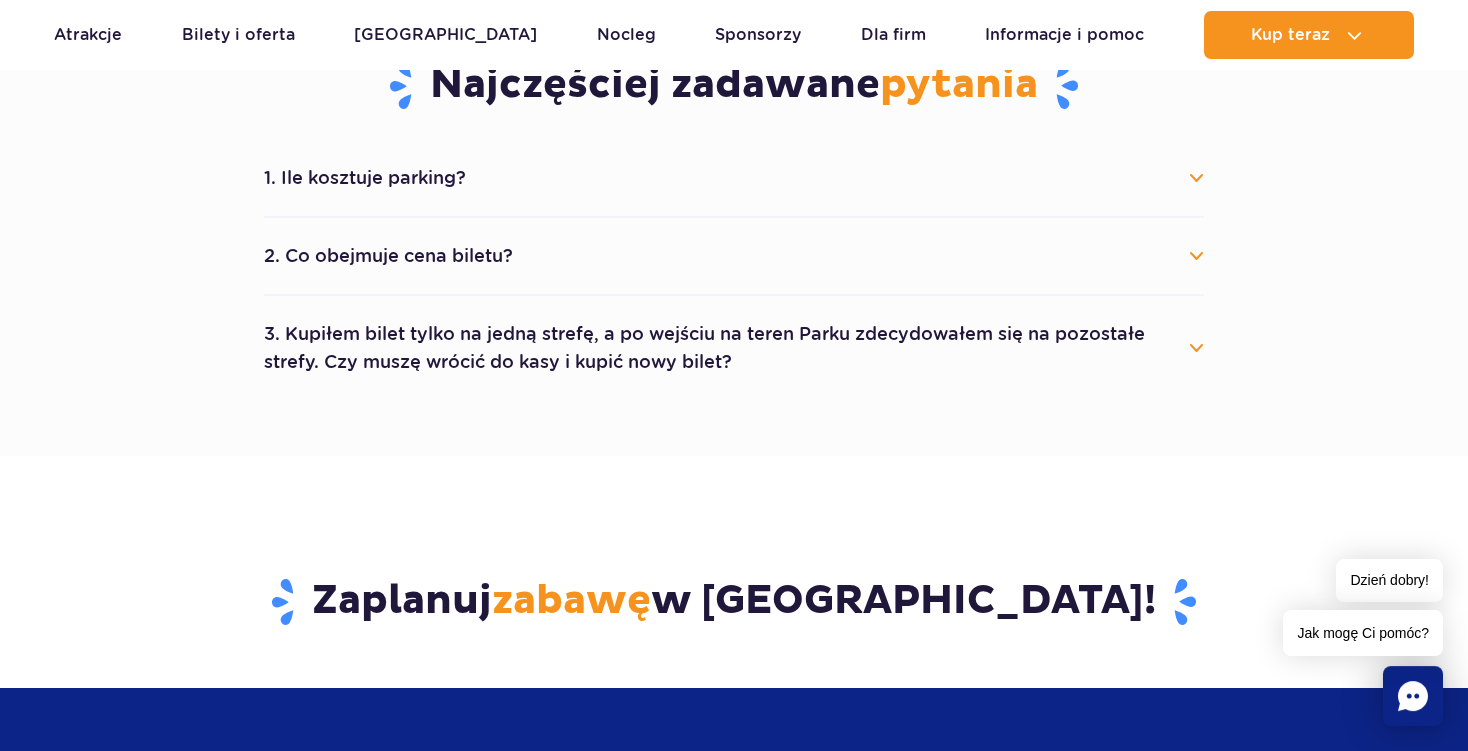 scroll, scrollTop: 2390, scrollLeft: 0, axis: vertical 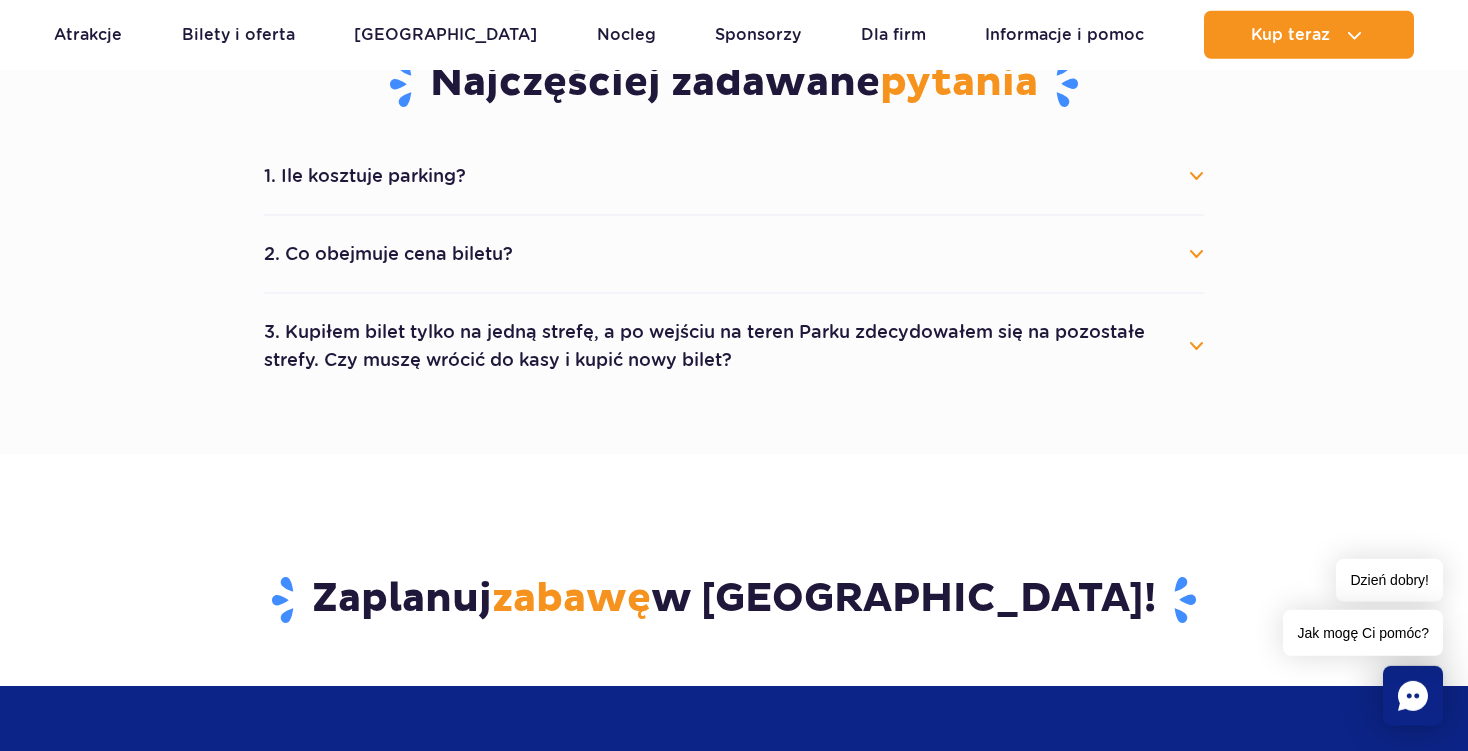 click on "1. Ile kosztuje parking?" at bounding box center (734, 176) 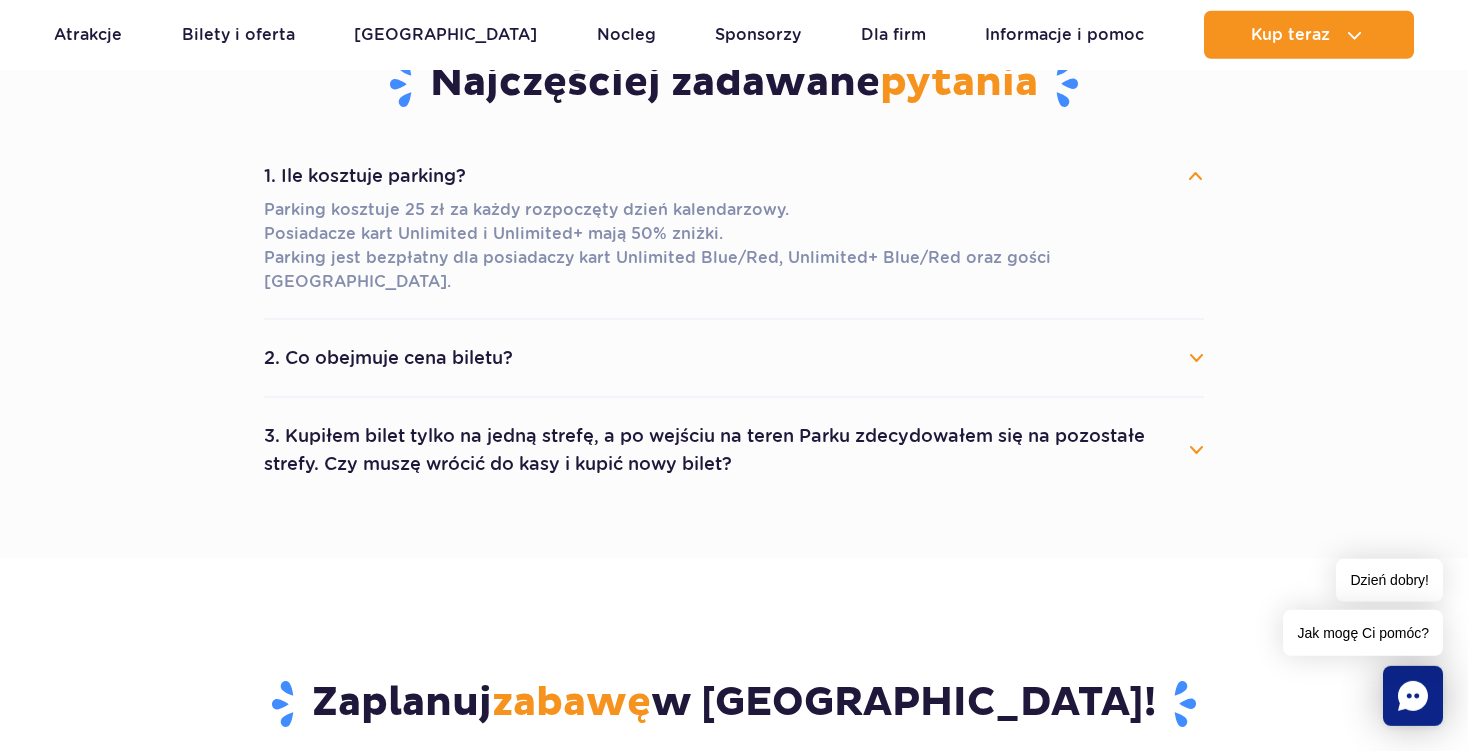 click on "2. Co obejmuje cena biletu?" at bounding box center [734, 358] 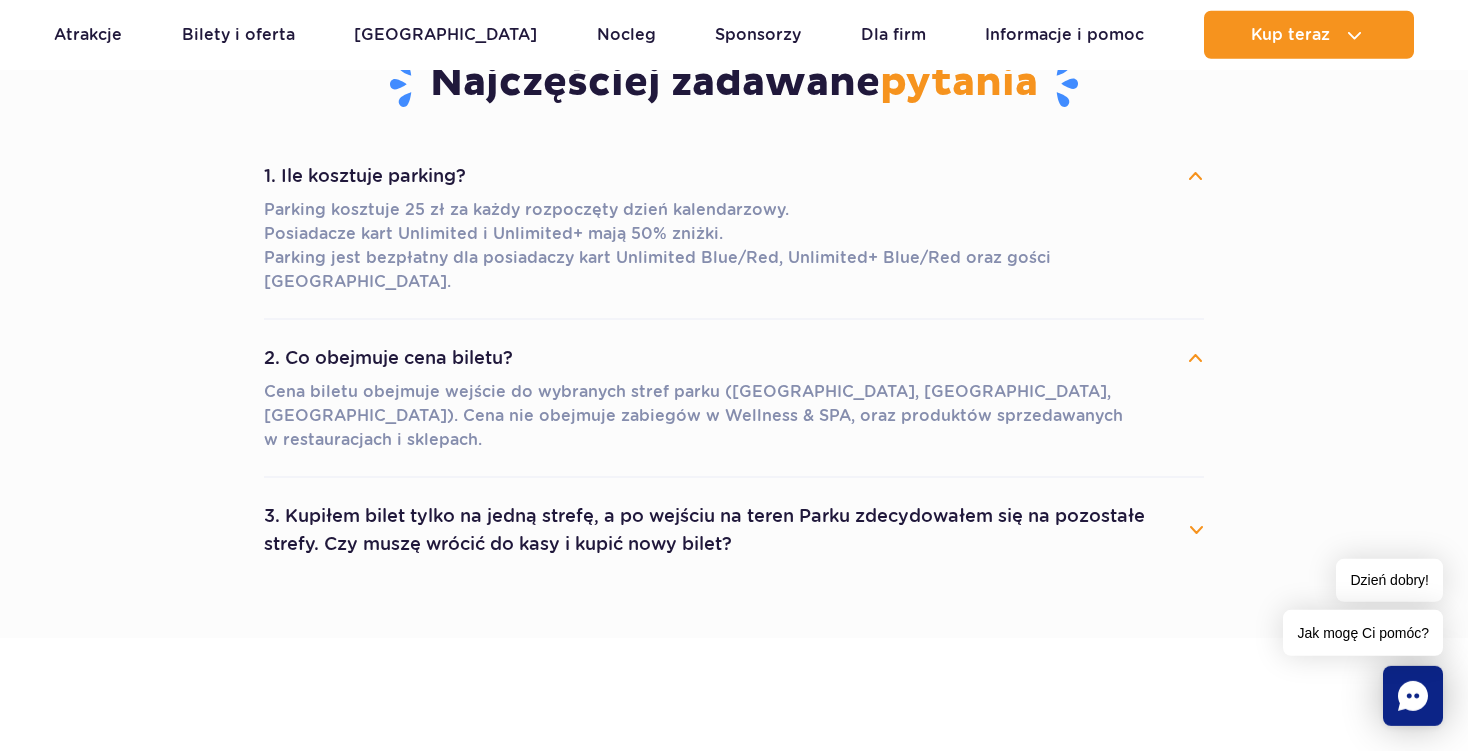click on "1. Ile kosztuje parking?
Parking kosztuje 25 zł za każdy rozpoczęty dzień kalendarzowy.  Posiadacze kart Unlimited i Unlimited+ mają 50% zniżki.  Parking jest bezpłatny dla posiadaczy kart Unlimited Blue/Red, Unlimited+ Blue/Red oraz gości [GEOGRAPHIC_DATA].
2. Co obejmuje cena biletu?
Cena biletu obejmuje wejście do wybranych stref parku ([GEOGRAPHIC_DATA], [GEOGRAPHIC_DATA], [GEOGRAPHIC_DATA]). Cena nie obejmuje zabiegów w Wellness & SPA, oraz produktów sprzedawanych w restauracjach i sklepach.
3. Kupiłem bilet tylko na jedną strefę, a po wejściu na teren Parku zdecydowałem się na pozostałe strefy. Czy muszę wrócić do kasy i kupić nowy bilet?" at bounding box center (734, 360) 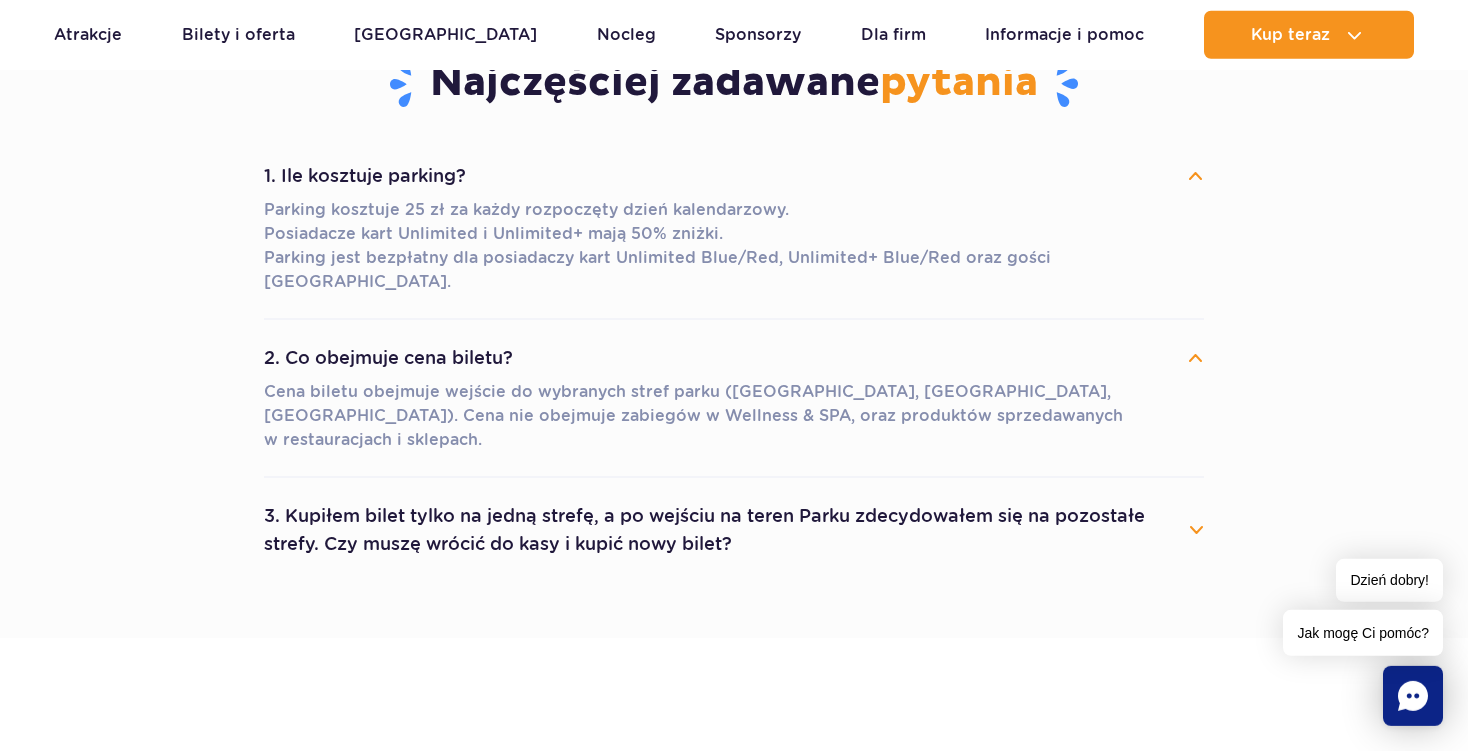 click on "1. Ile kosztuje parking?
Parking kosztuje 25 zł za każdy rozpoczęty dzień kalendarzowy.  Posiadacze kart Unlimited i Unlimited+ mają 50% zniżki.  Parking jest bezpłatny dla posiadaczy kart Unlimited Blue/Red, Unlimited+ Blue/Red oraz gości [GEOGRAPHIC_DATA].
2. Co obejmuje cena biletu?
Cena biletu obejmuje wejście do wybranych stref parku ([GEOGRAPHIC_DATA], [GEOGRAPHIC_DATA], [GEOGRAPHIC_DATA]). Cena nie obejmuje zabiegów w Wellness & SPA, oraz produktów sprzedawanych w restauracjach i sklepach.
3. Kupiłem bilet tylko na jedną strefę, a po wejściu na teren Parku zdecydowałem się na pozostałe strefy. Czy muszę wrócić do kasy i kupić nowy bilet?" at bounding box center [734, 360] 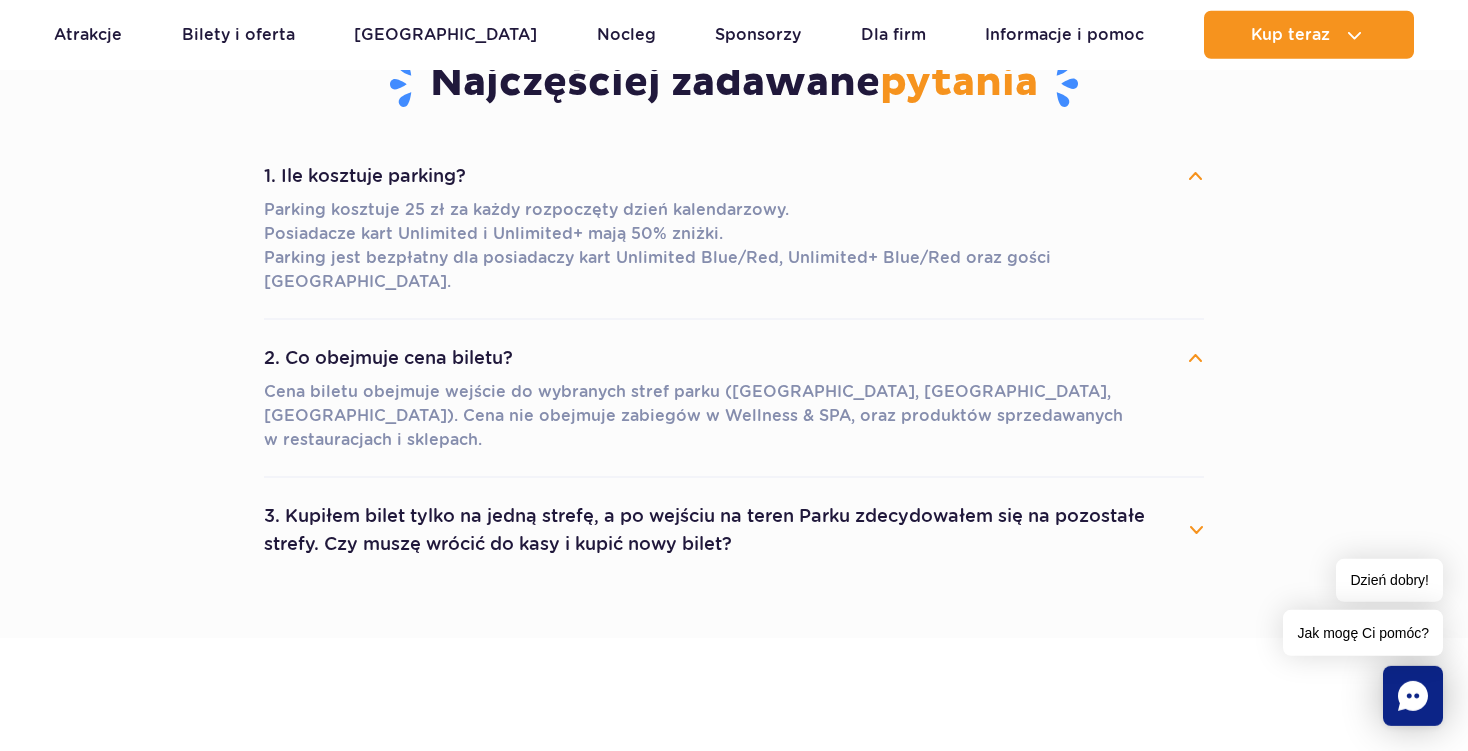 click on "3. Kupiłem bilet tylko na jedną strefę, a po wejściu na teren Parku zdecydowałem się na pozostałe strefy. Czy muszę wrócić do kasy i kupić nowy bilet?" at bounding box center [734, 530] 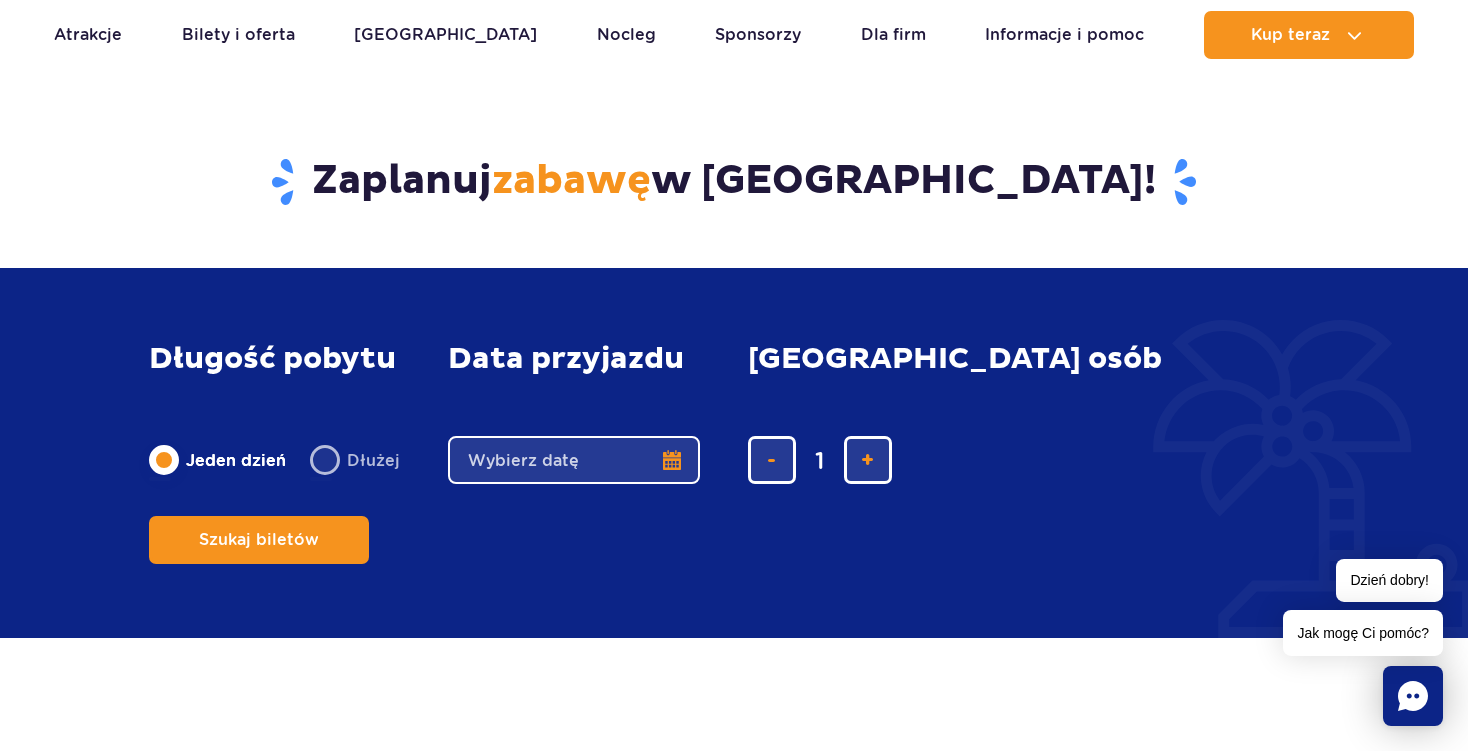 scroll, scrollTop: 3047, scrollLeft: 0, axis: vertical 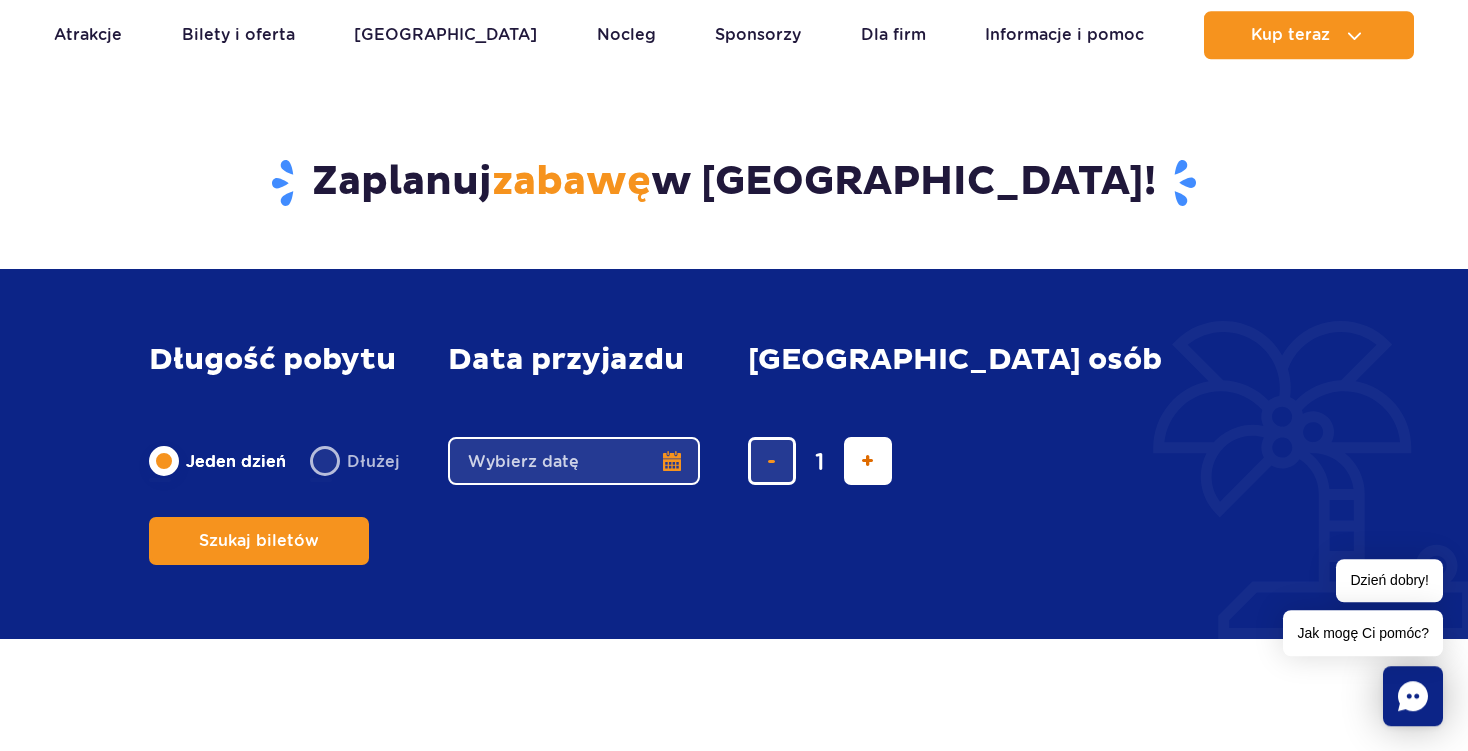 click at bounding box center (867, 461) 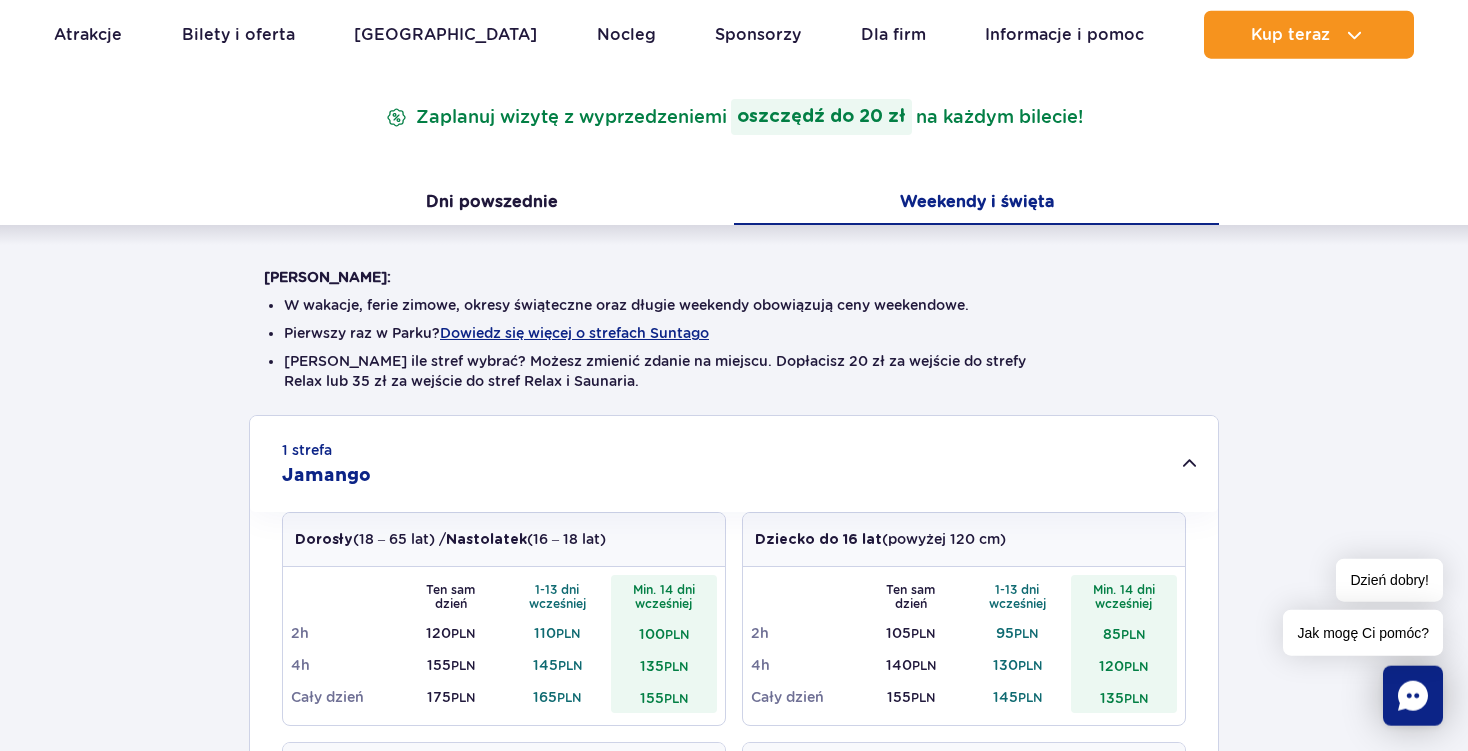 scroll, scrollTop: 0, scrollLeft: 0, axis: both 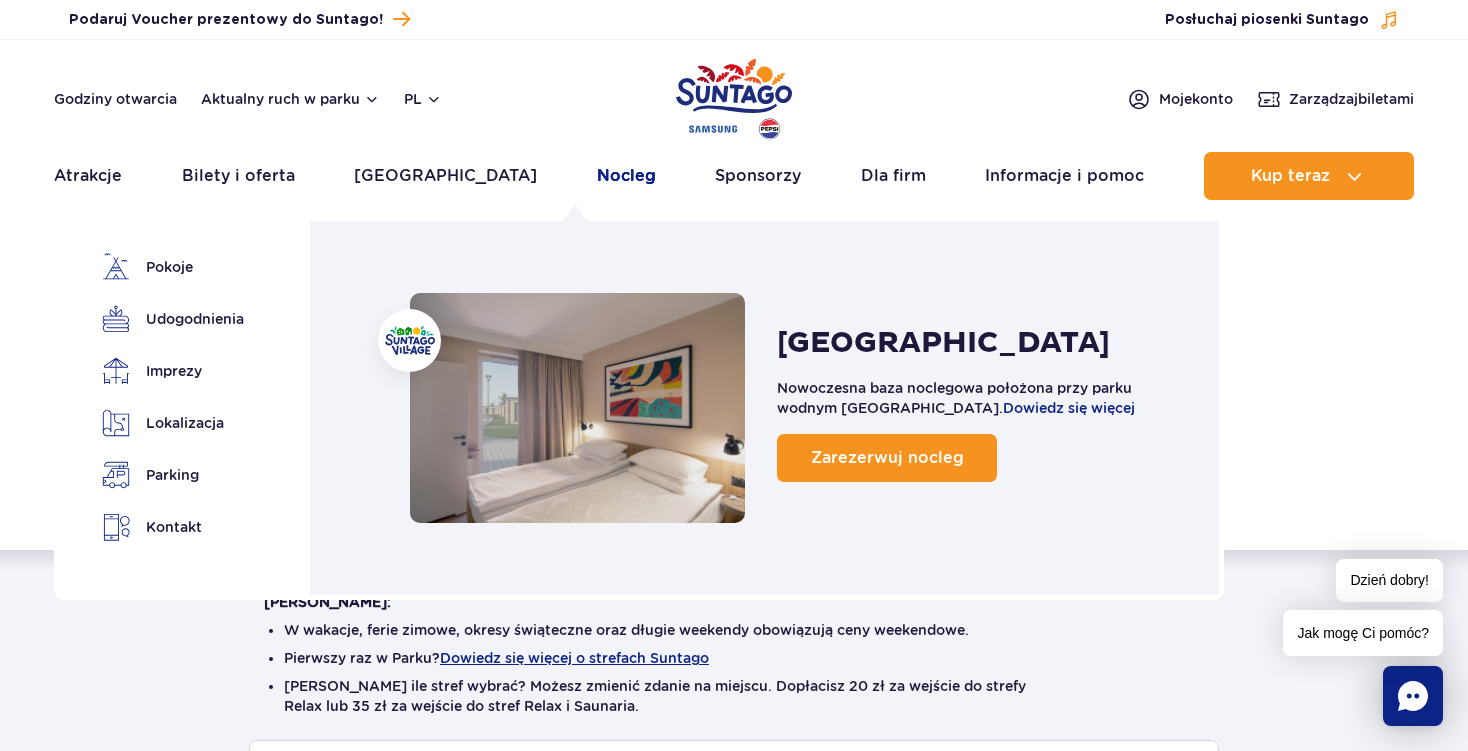 click on "Nocleg" at bounding box center (626, 176) 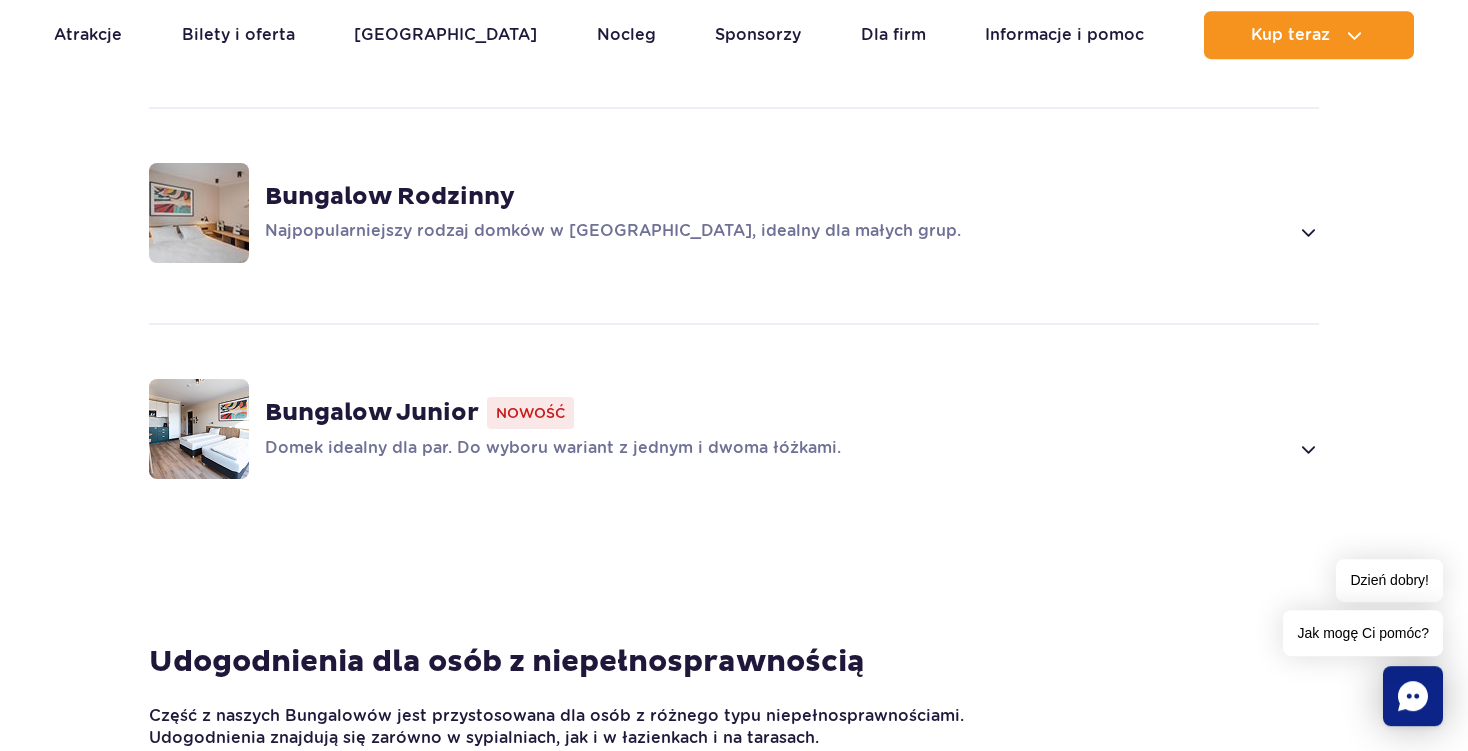 scroll, scrollTop: 1620, scrollLeft: 0, axis: vertical 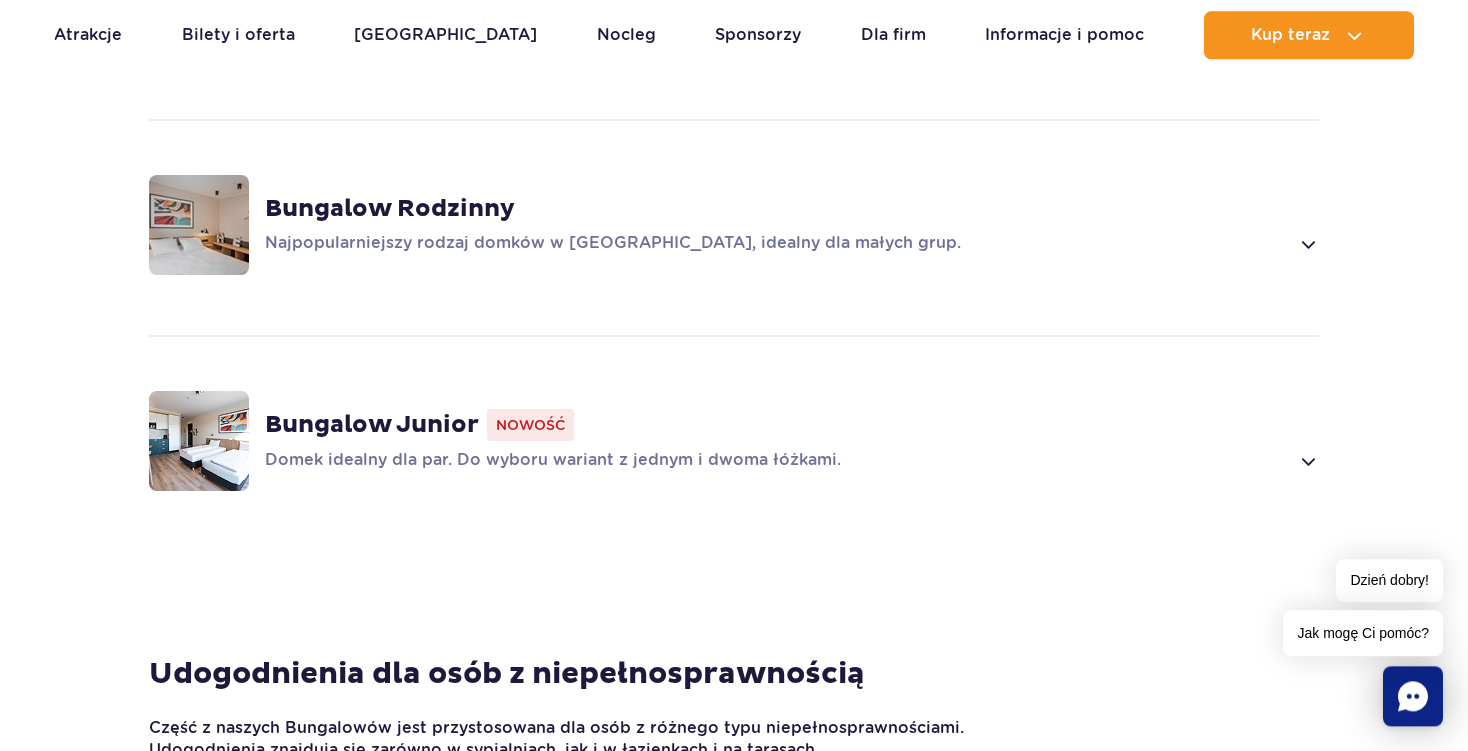 click at bounding box center (1307, 244) 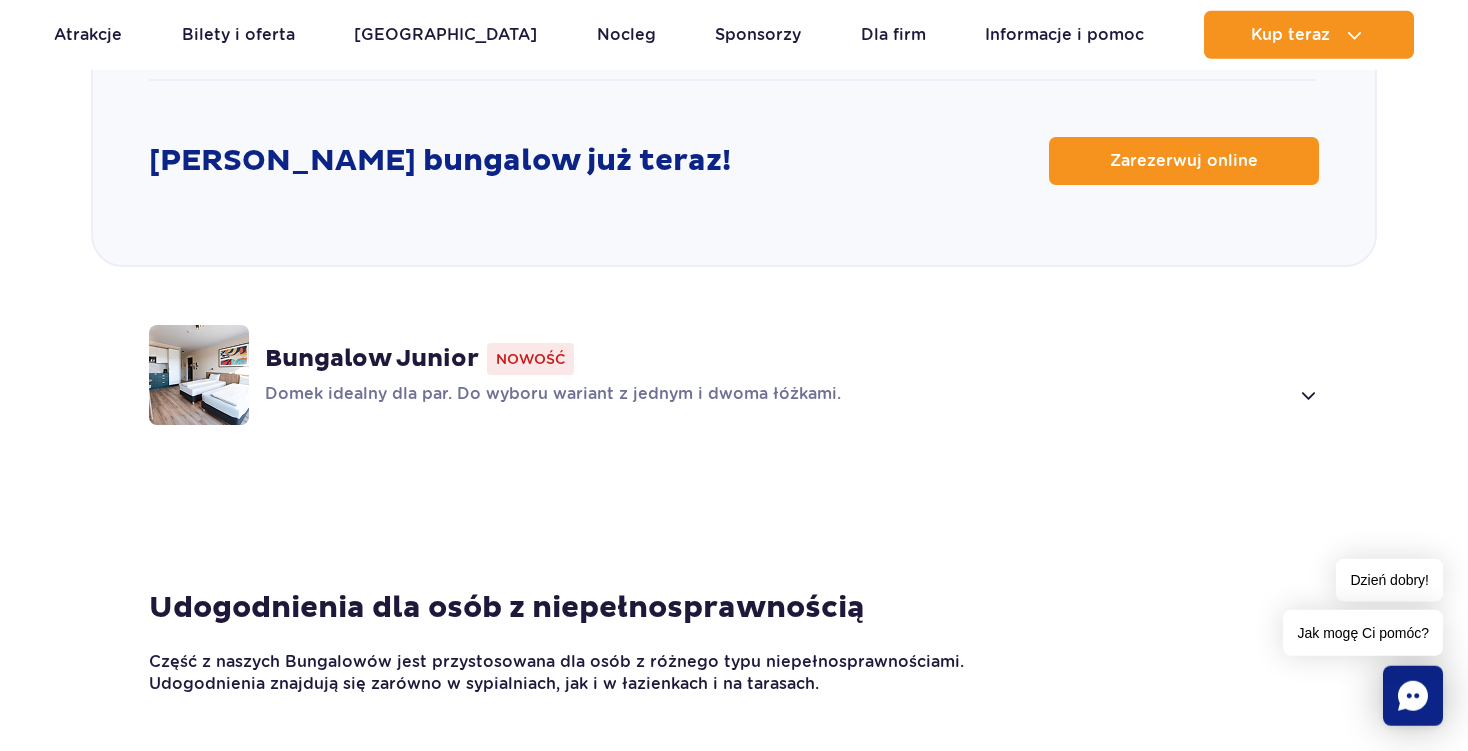 scroll, scrollTop: 2774, scrollLeft: 0, axis: vertical 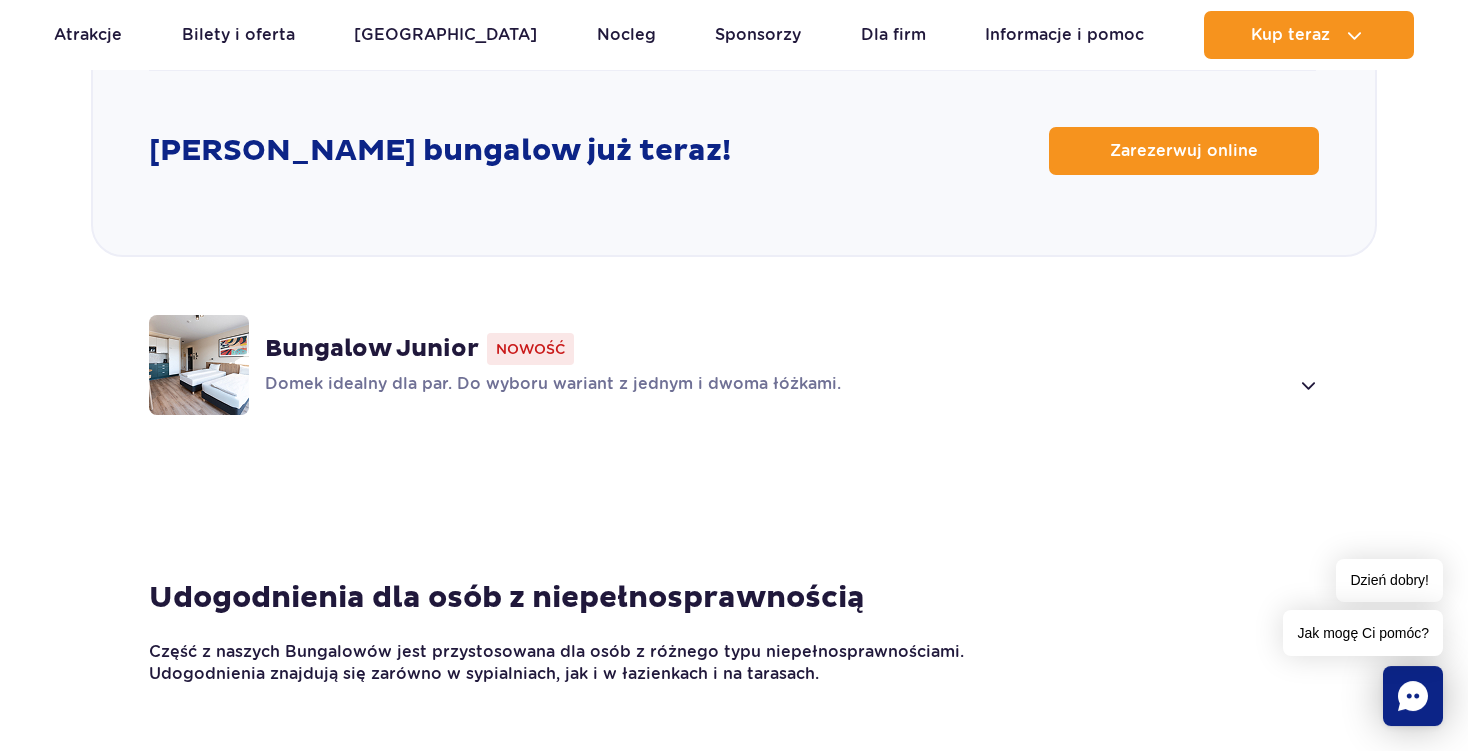 click on "Bungalow Junior
Nowość
Domek idealny dla par. Do wyboru wariant z jednym i dwoma łóżkami." at bounding box center [734, 365] 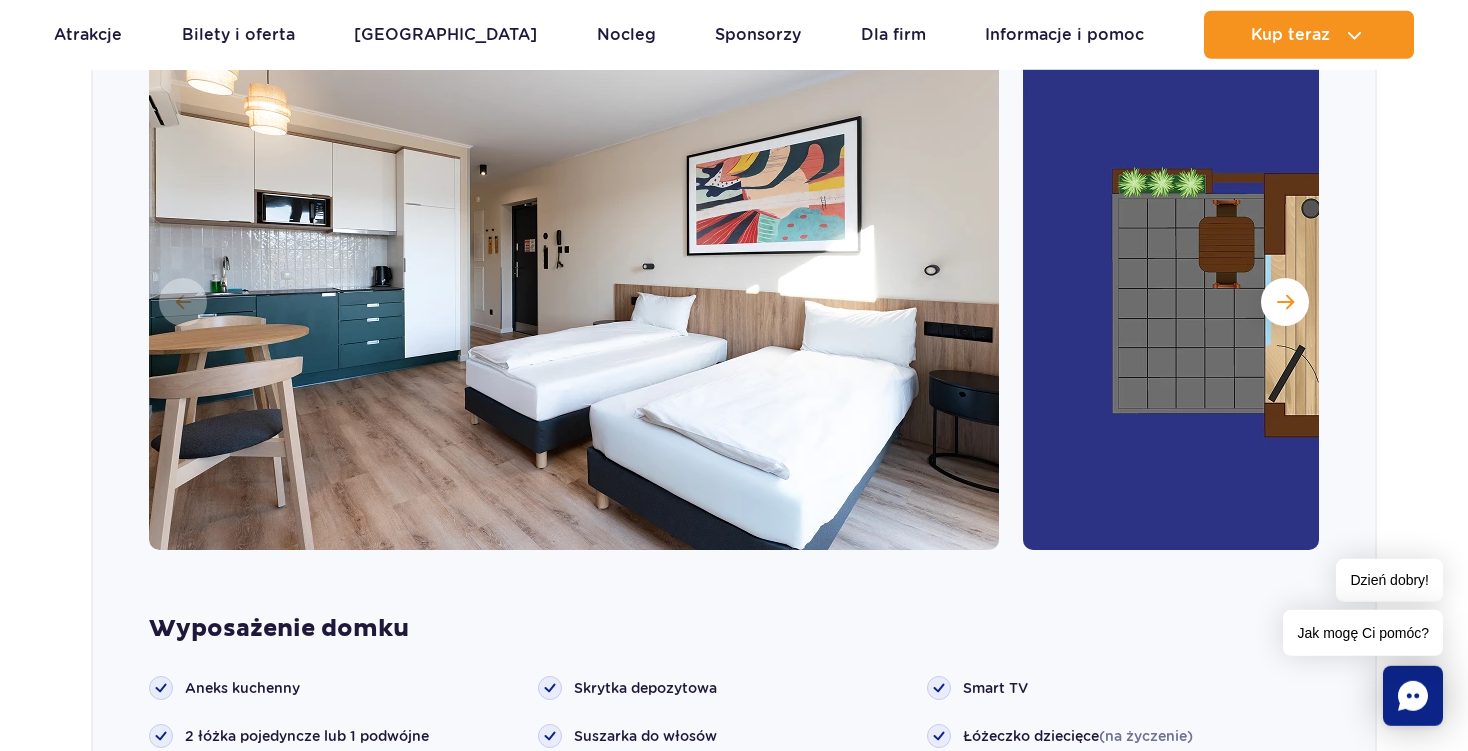 scroll, scrollTop: 2160, scrollLeft: 0, axis: vertical 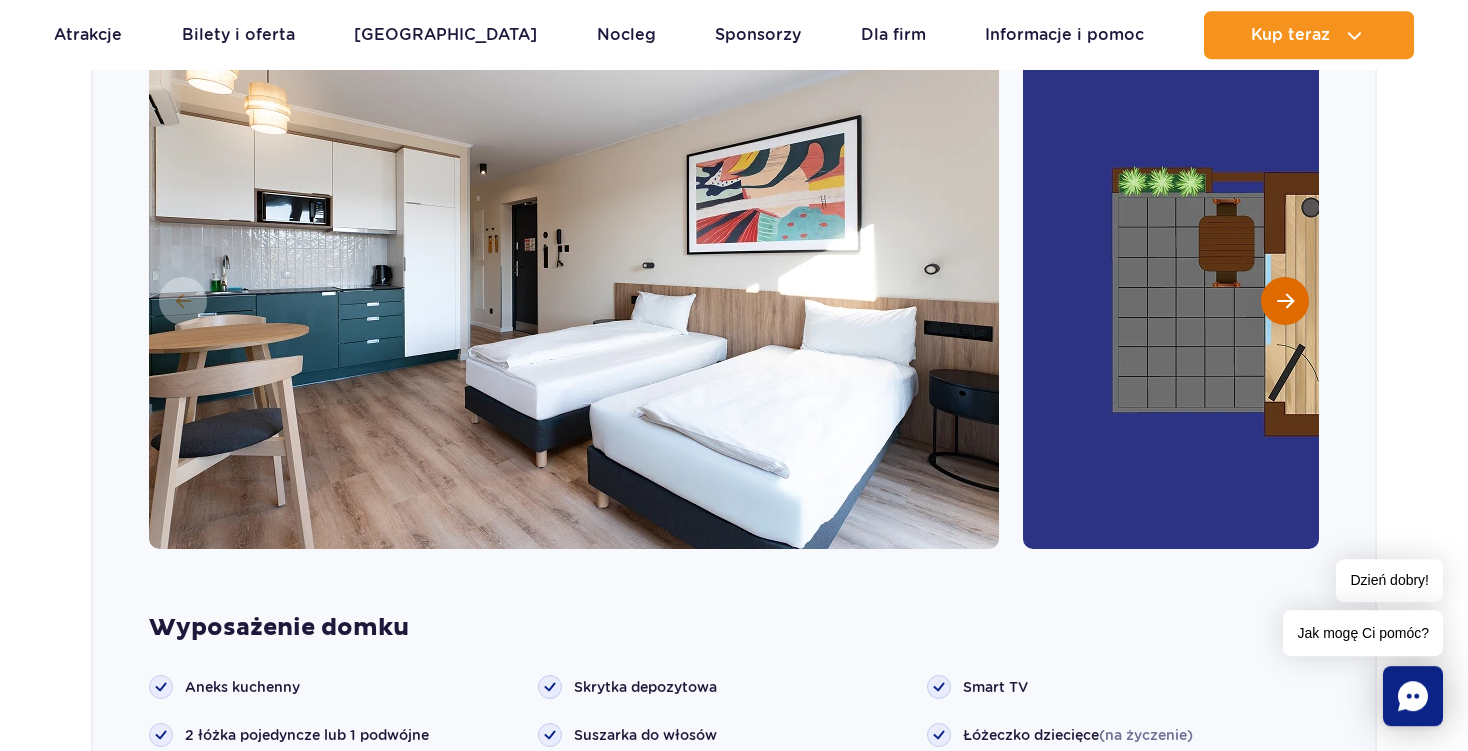 click at bounding box center (1285, 301) 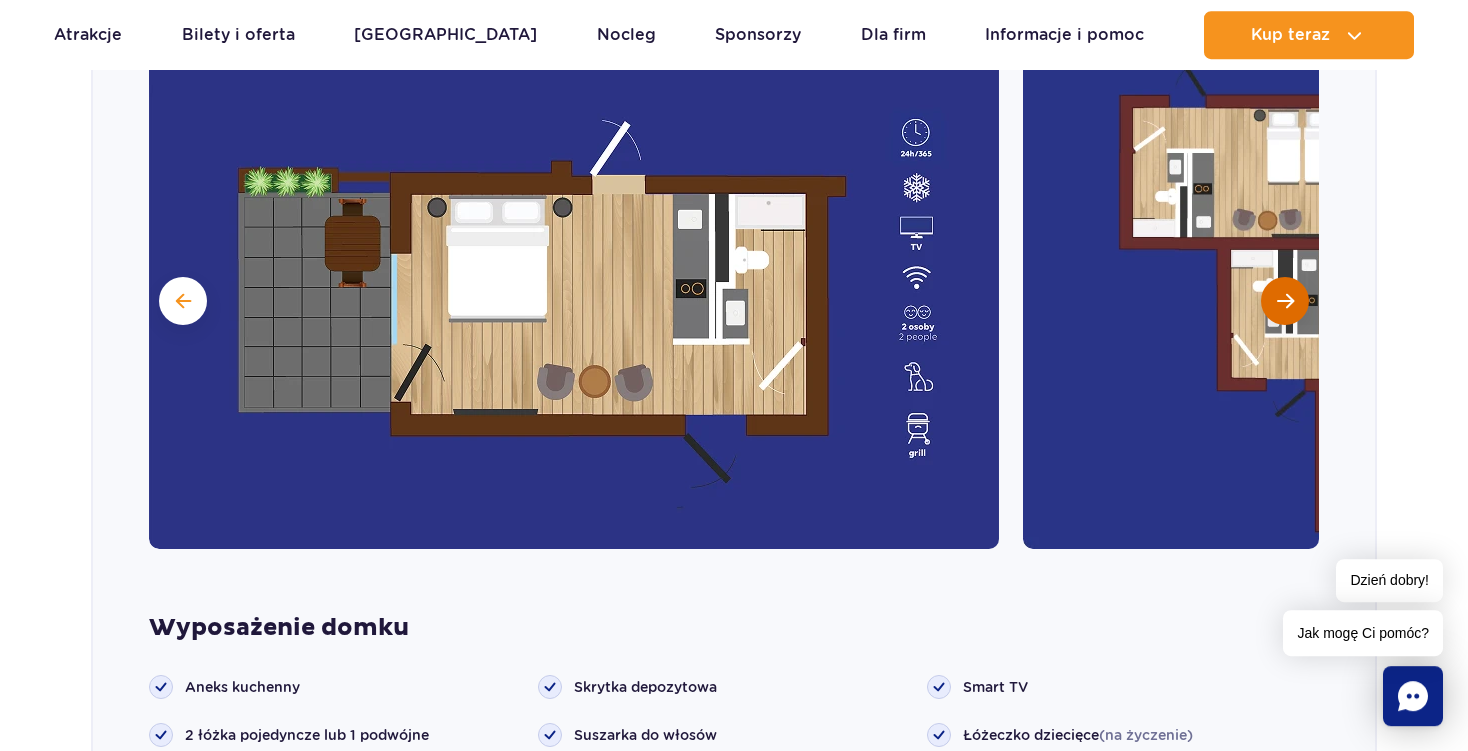 click at bounding box center (1285, 301) 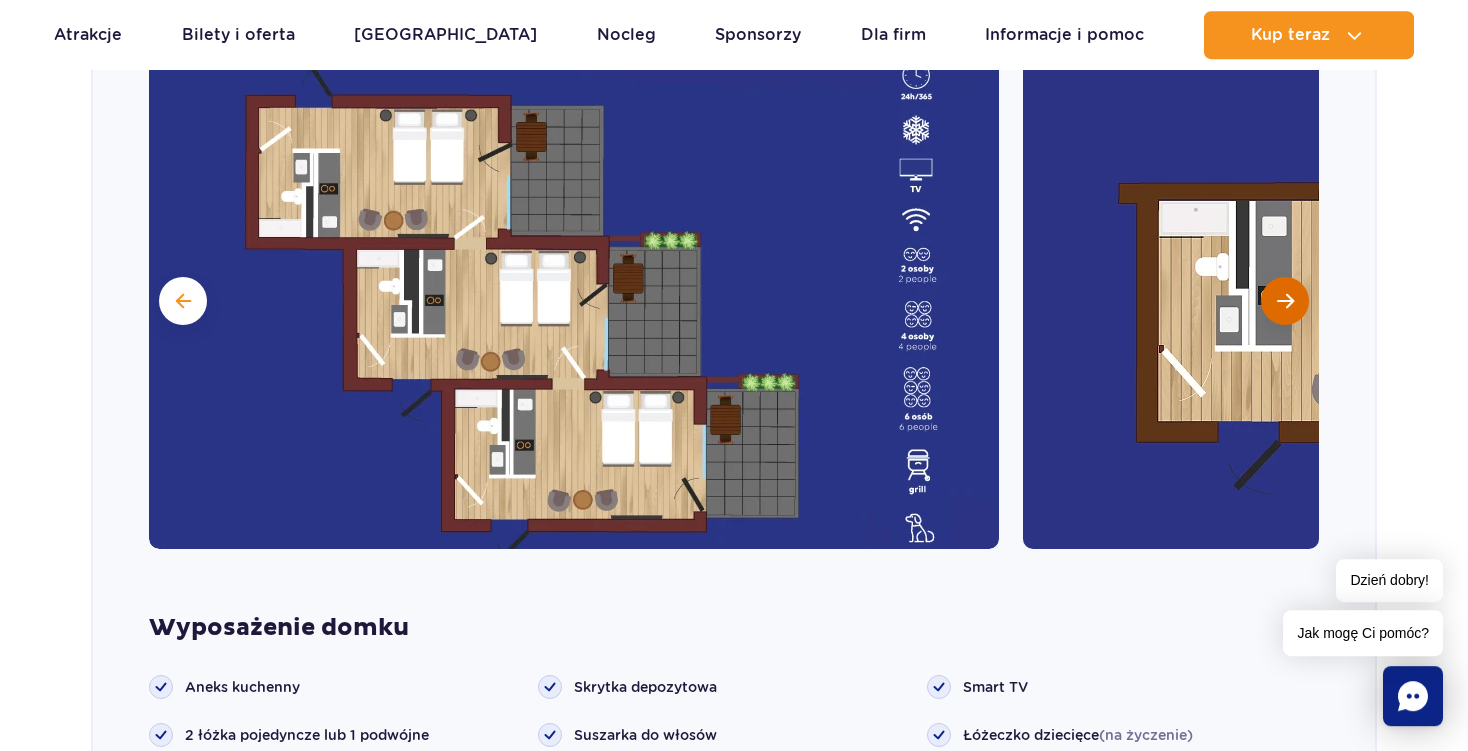 click at bounding box center [1285, 301] 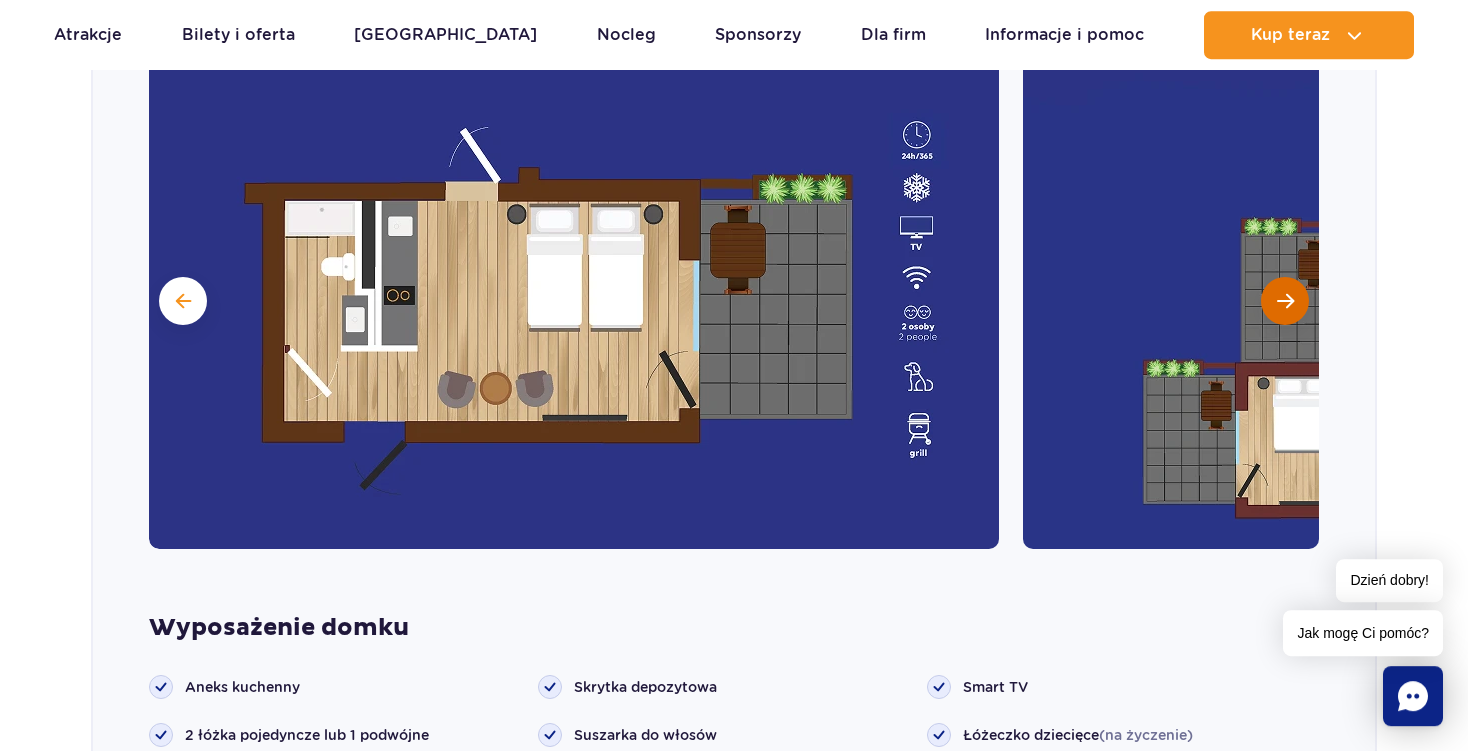click at bounding box center [1285, 301] 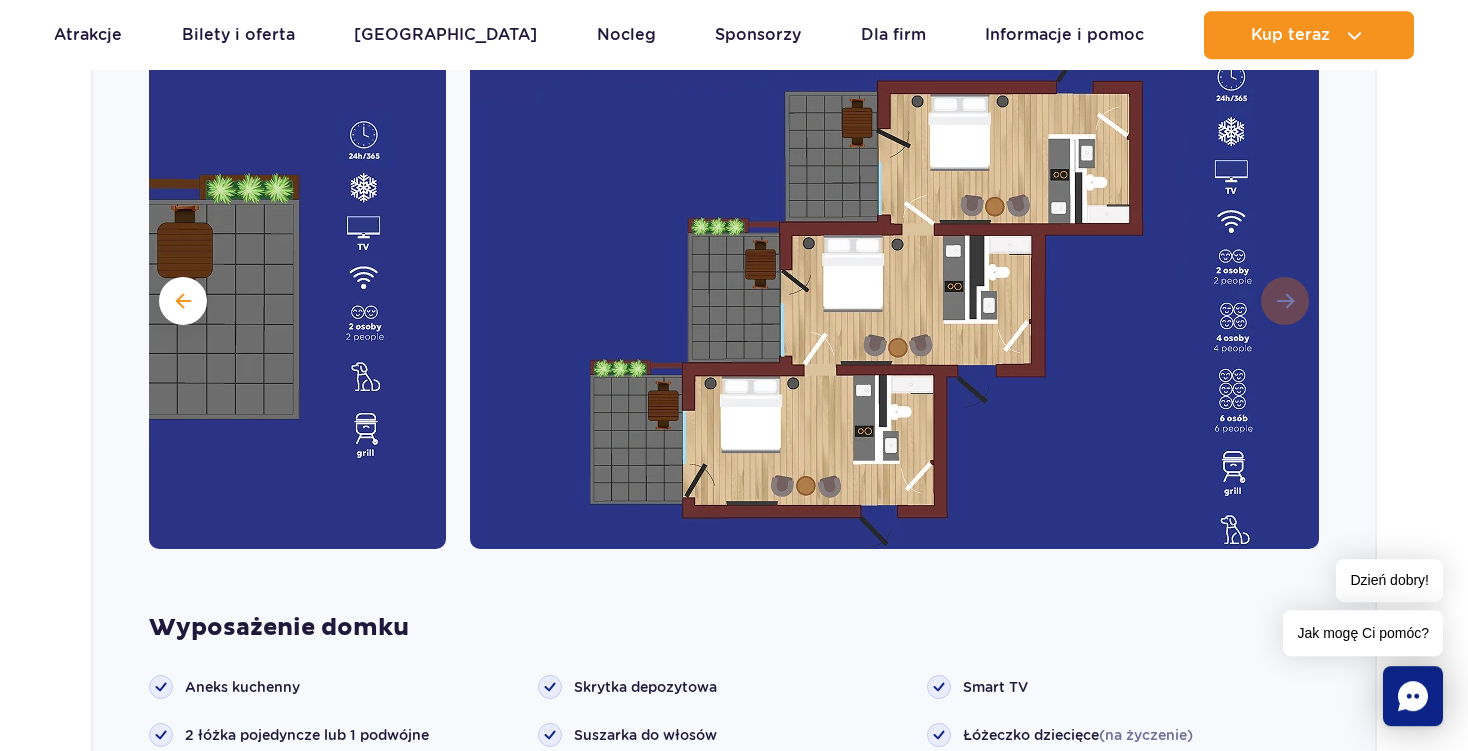 click at bounding box center (895, 299) 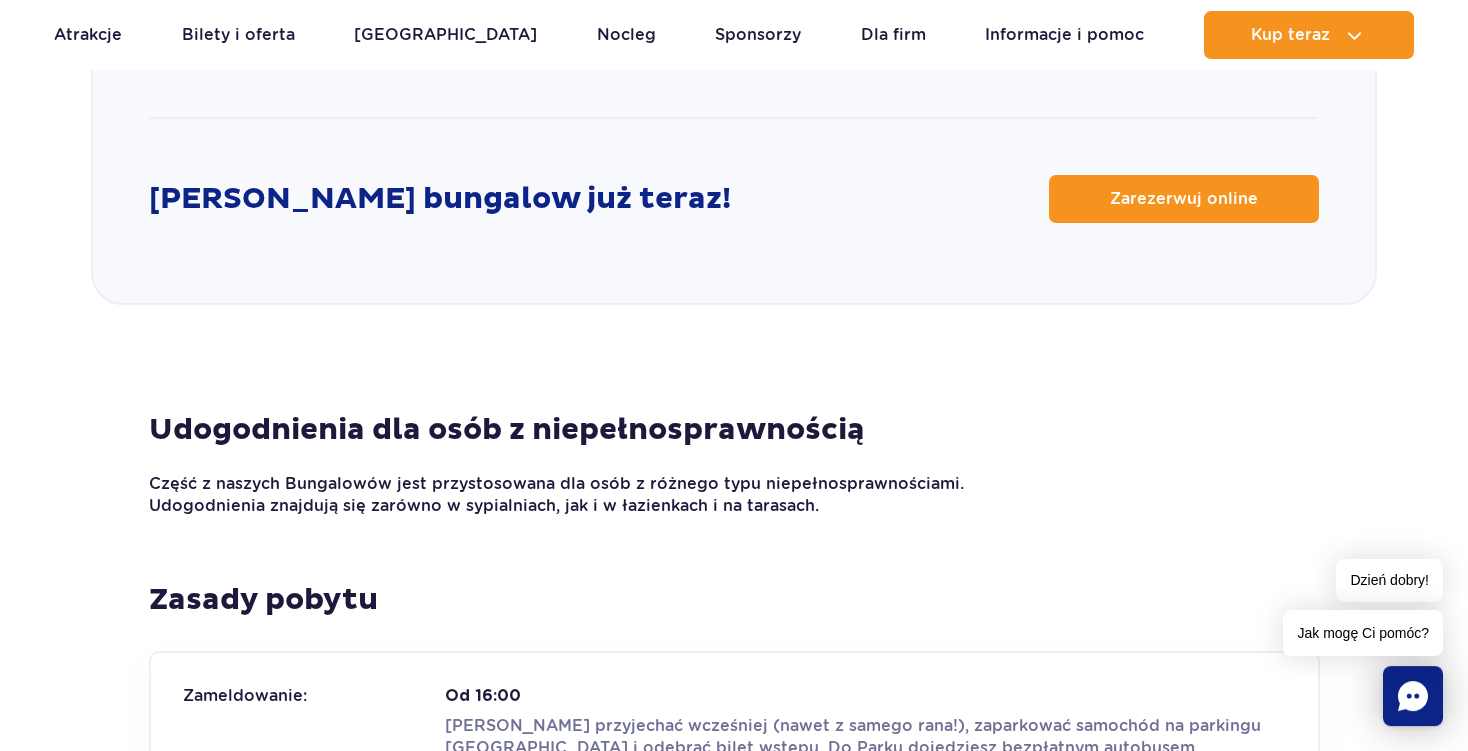 scroll, scrollTop: 2823, scrollLeft: 0, axis: vertical 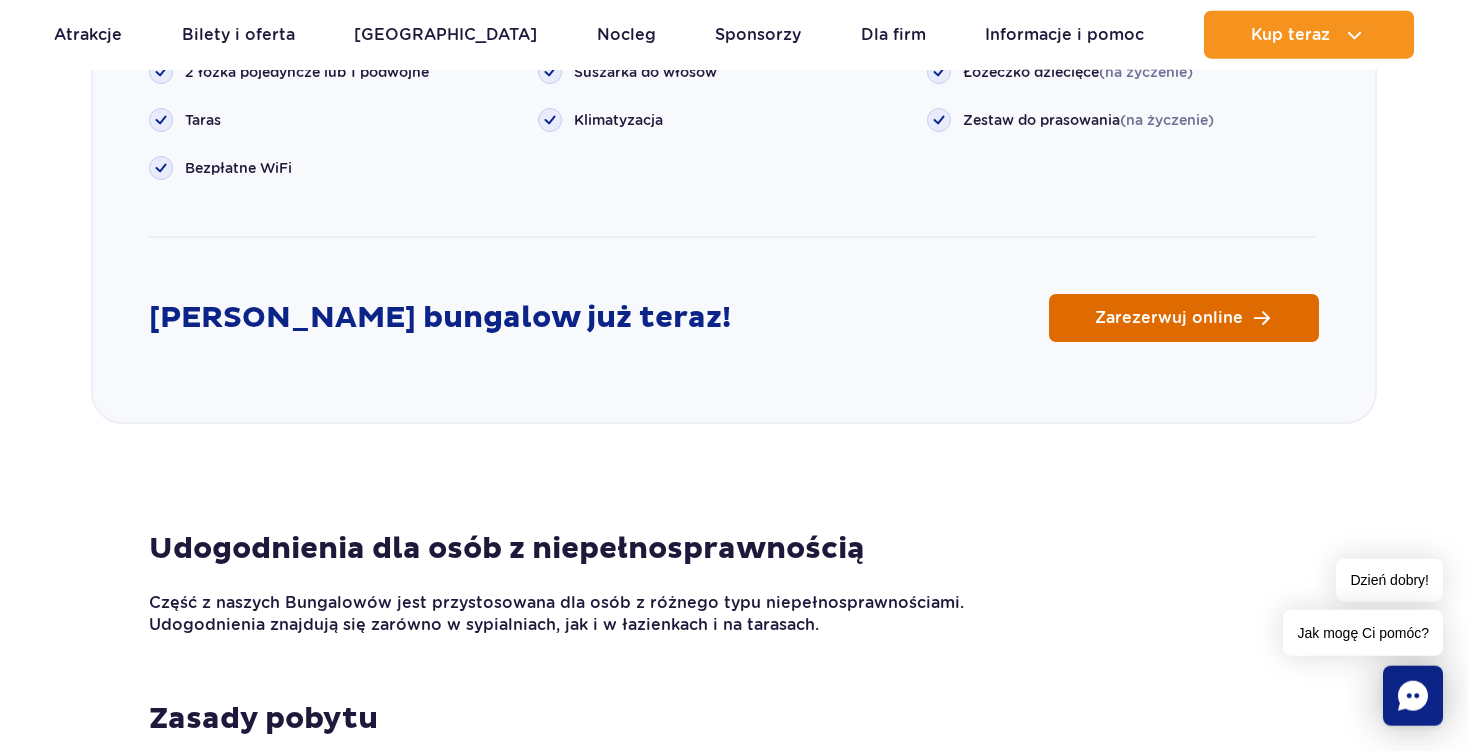 click on "Zarezerwuj online" at bounding box center (1169, 318) 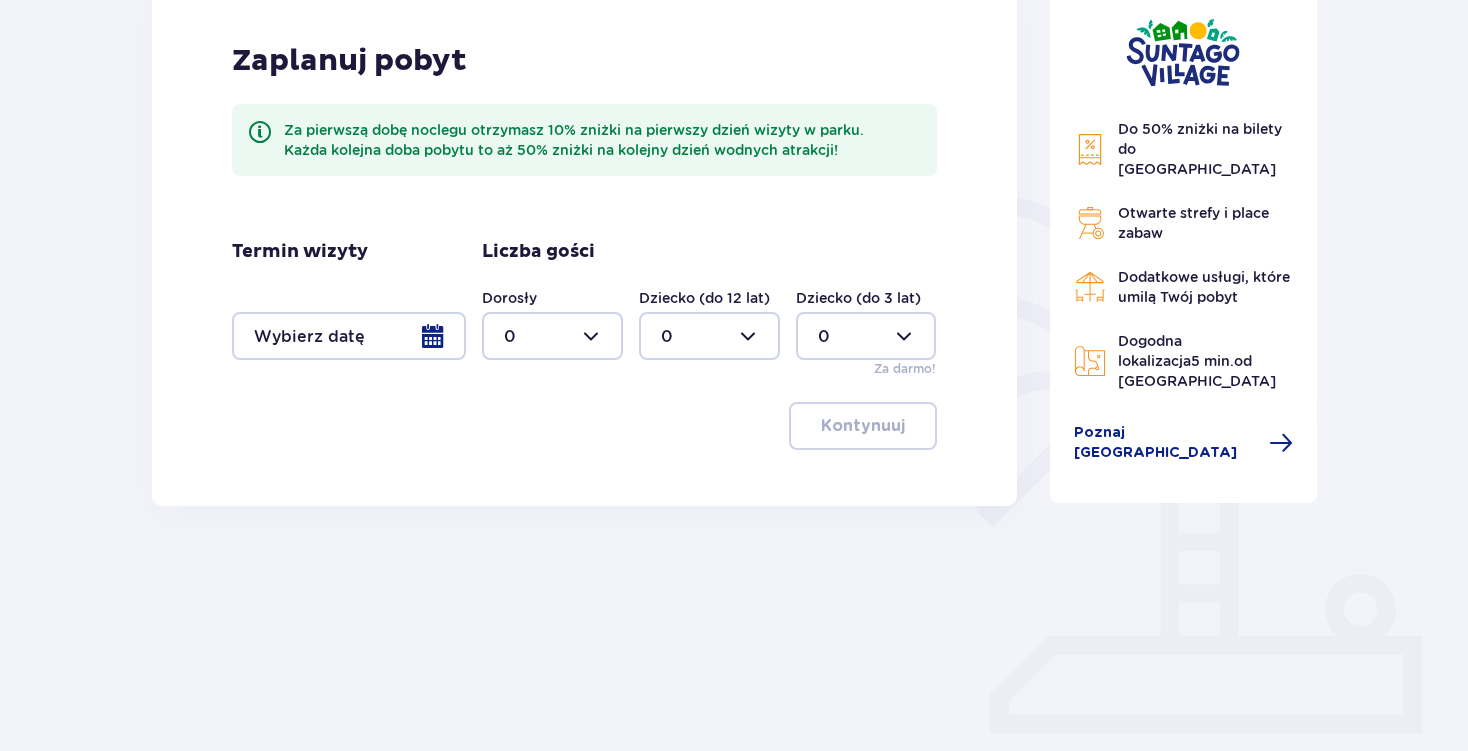 scroll, scrollTop: 305, scrollLeft: 0, axis: vertical 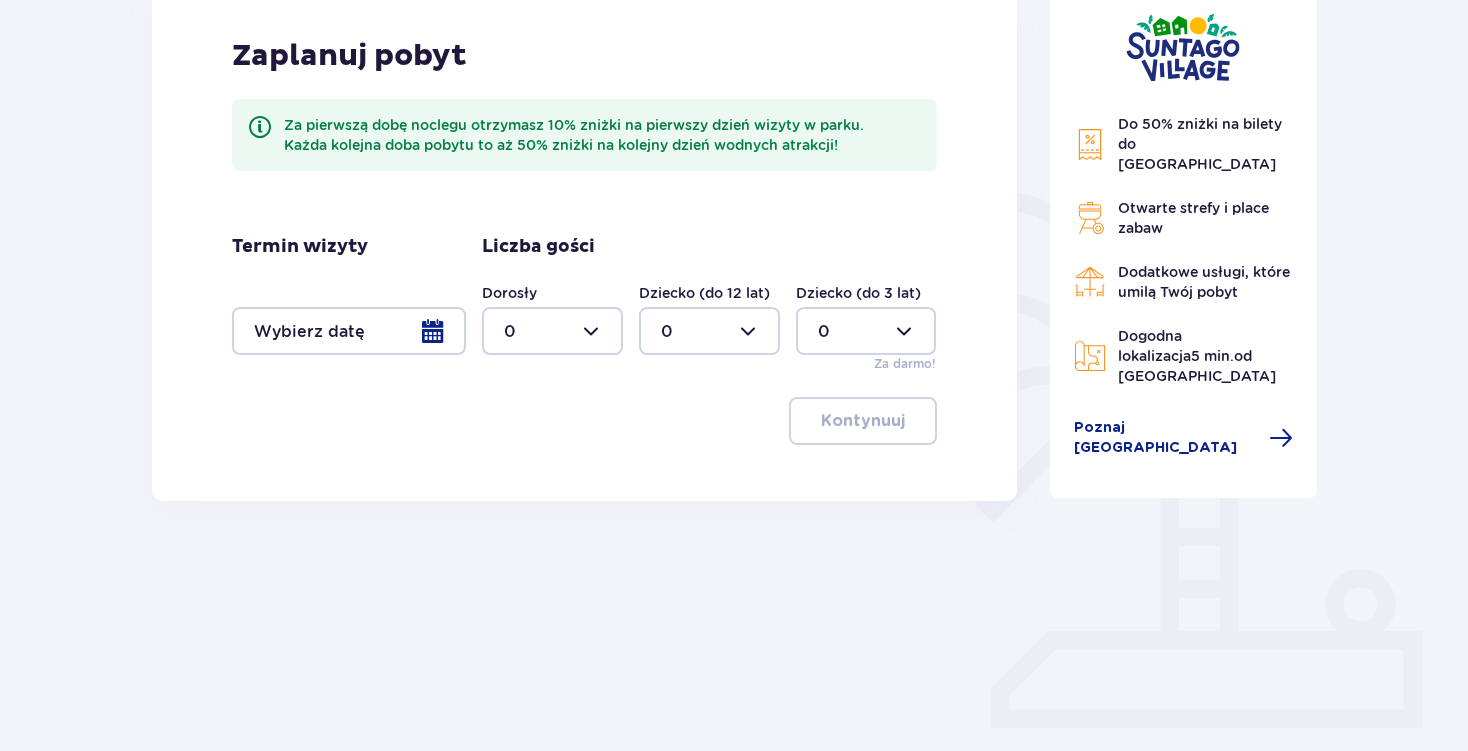 click at bounding box center [866, 331] 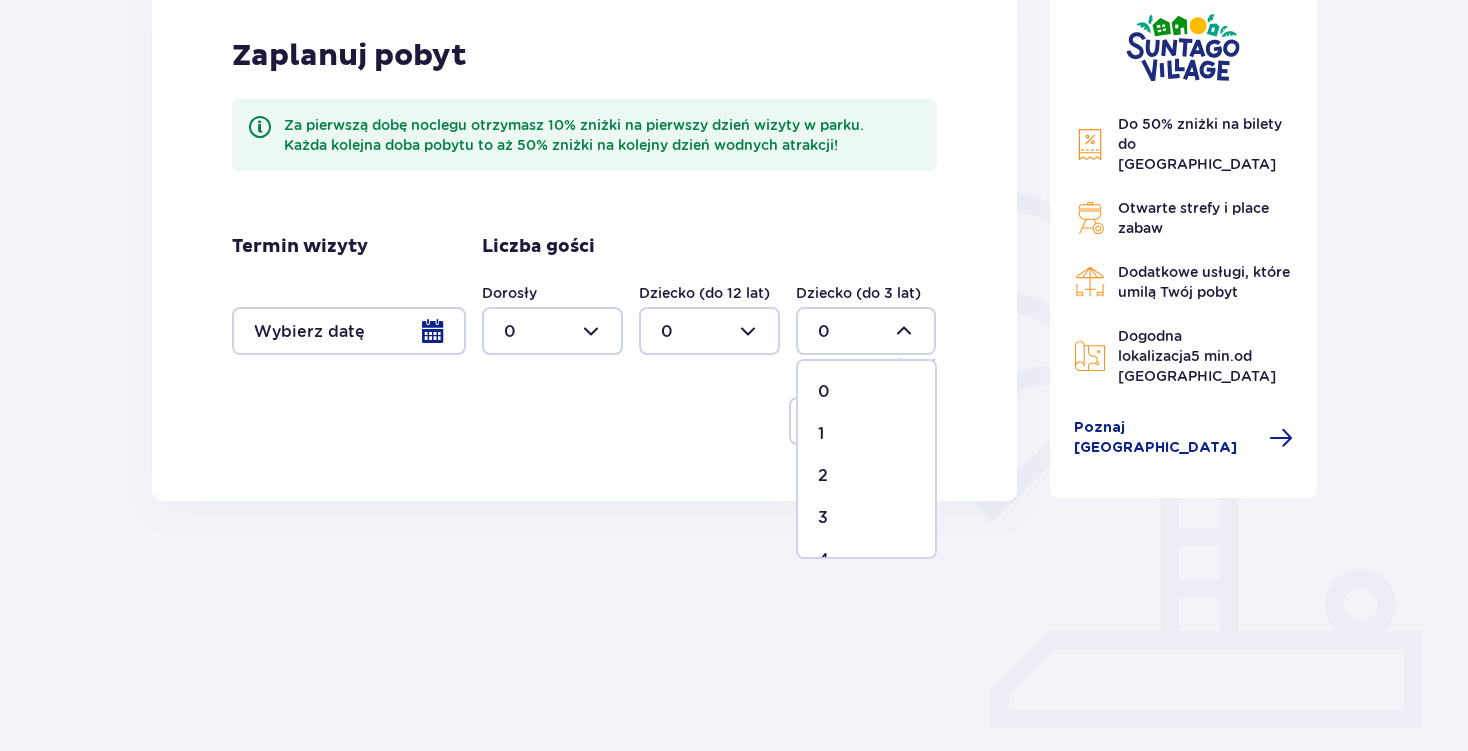 click on "1" at bounding box center (866, 434) 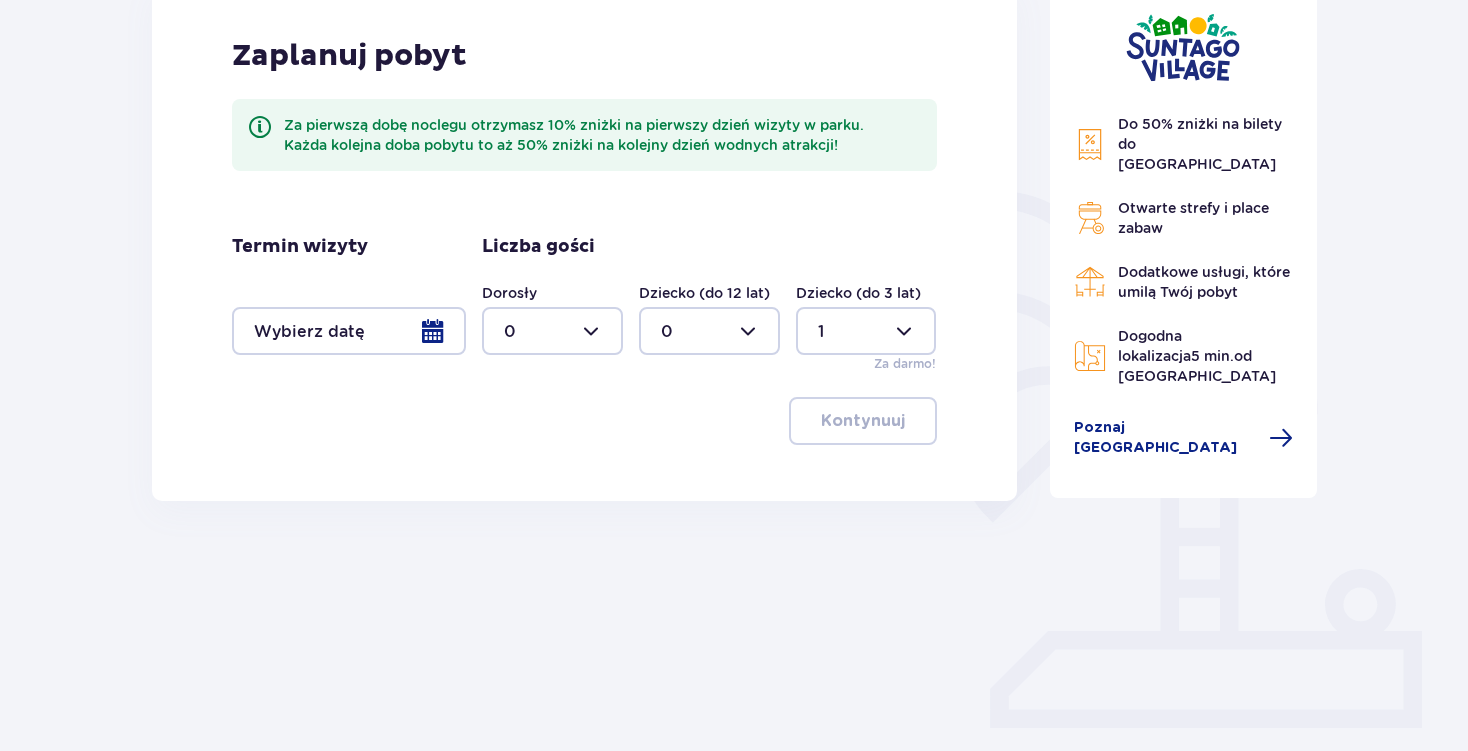 click at bounding box center (552, 331) 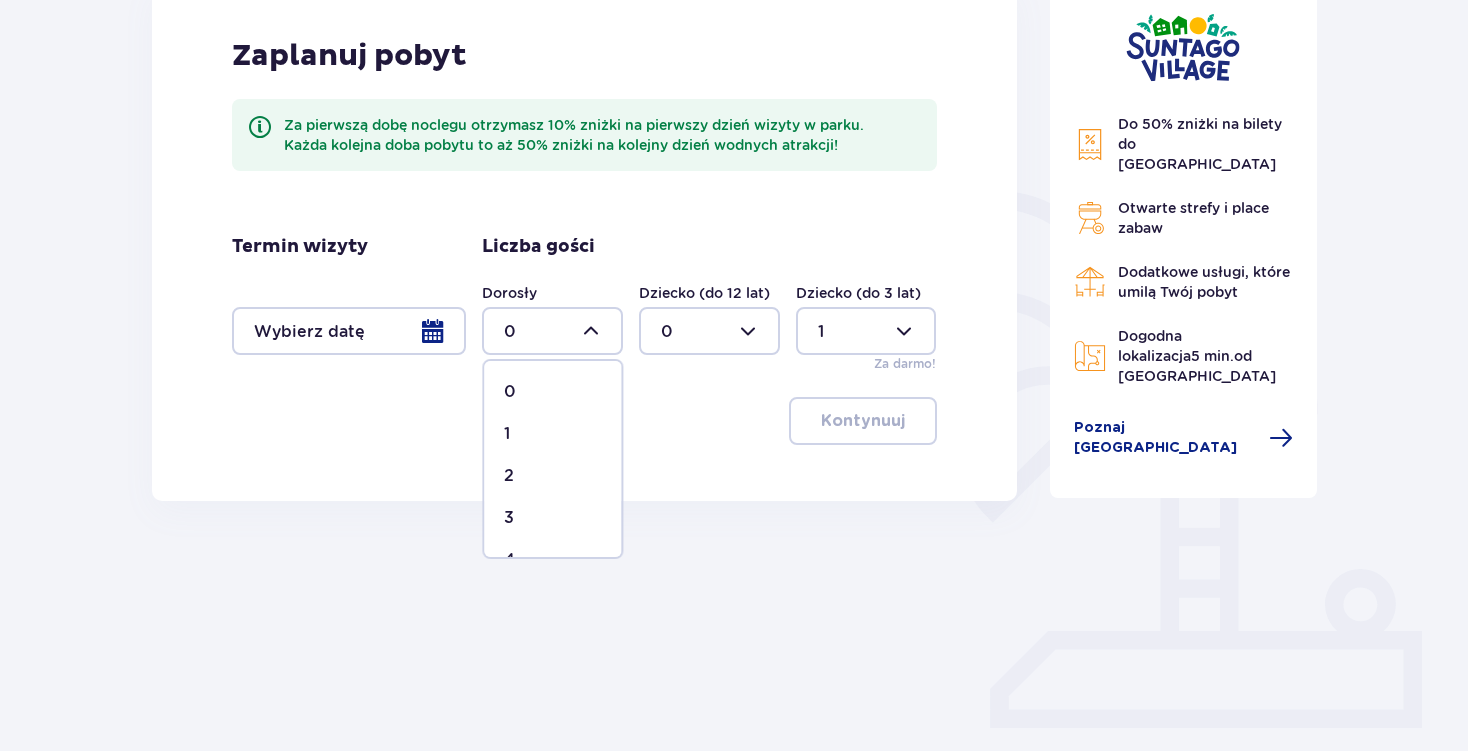 click on "2" at bounding box center [509, 476] 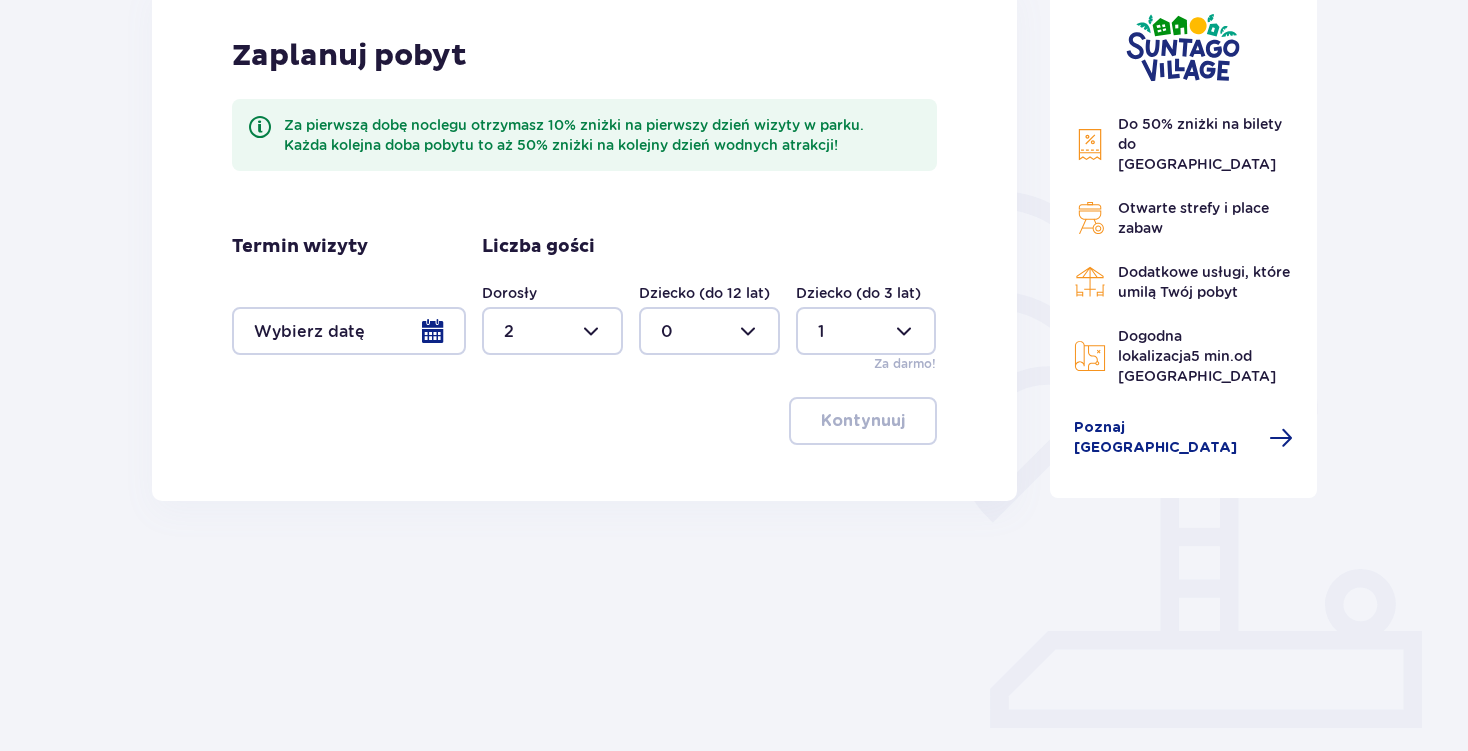 click at bounding box center (349, 331) 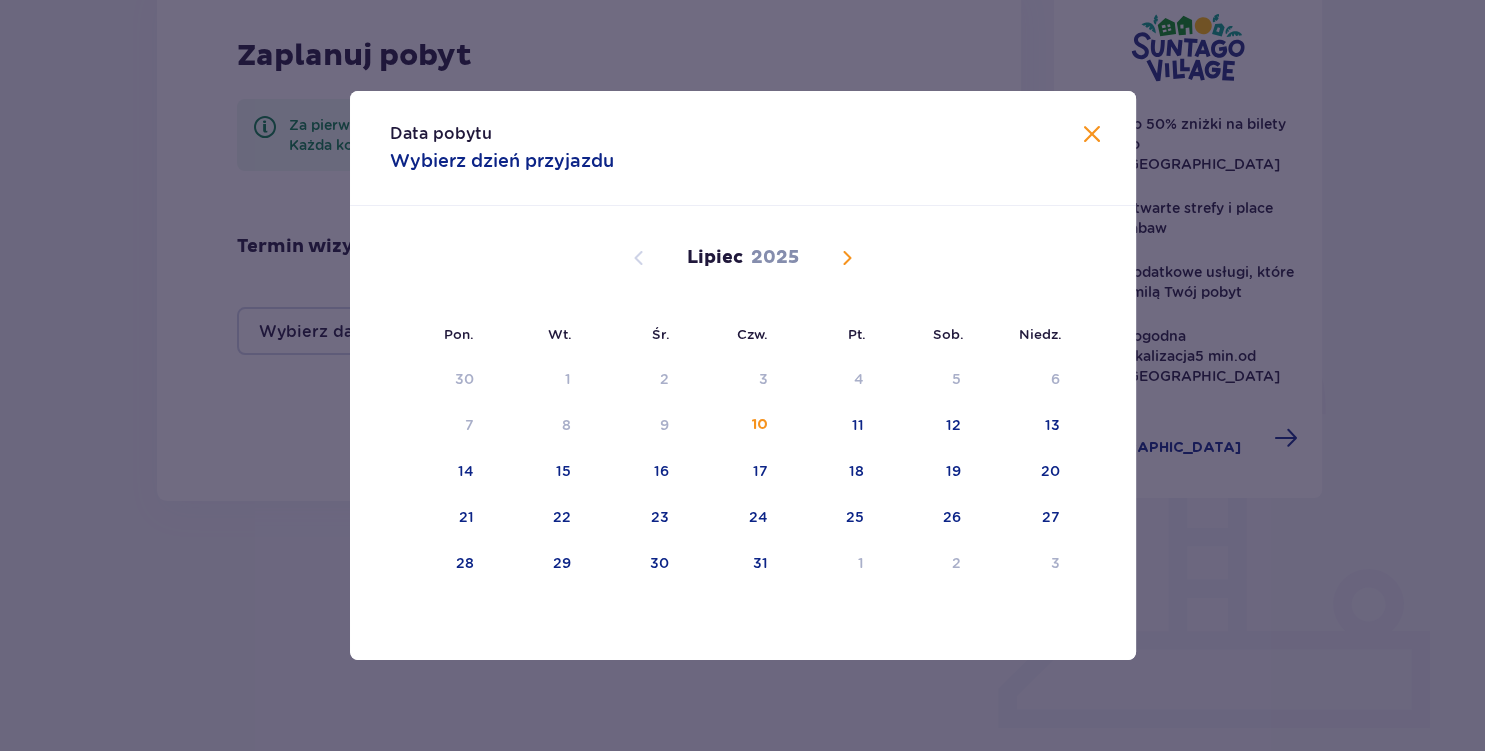 click at bounding box center (847, 258) 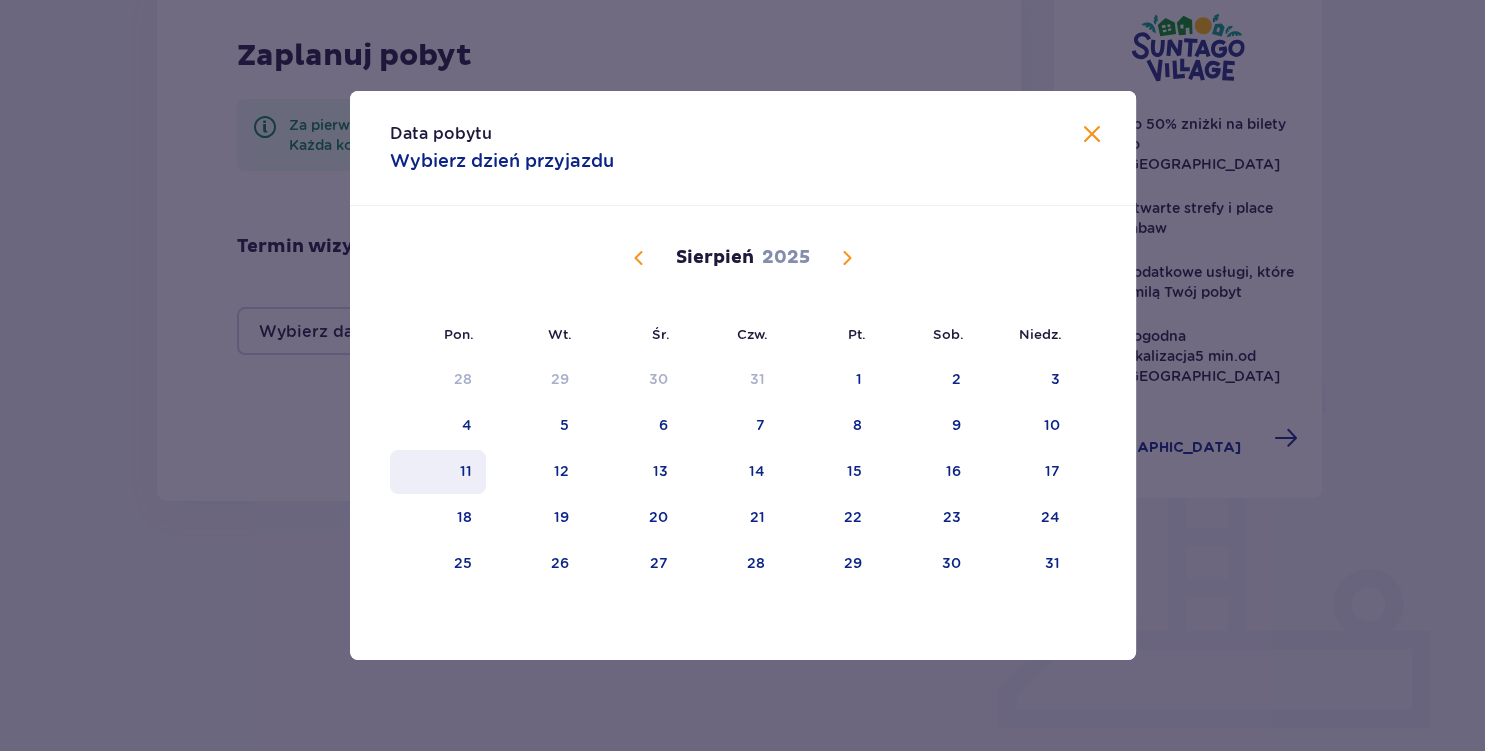 click on "11" at bounding box center (438, 472) 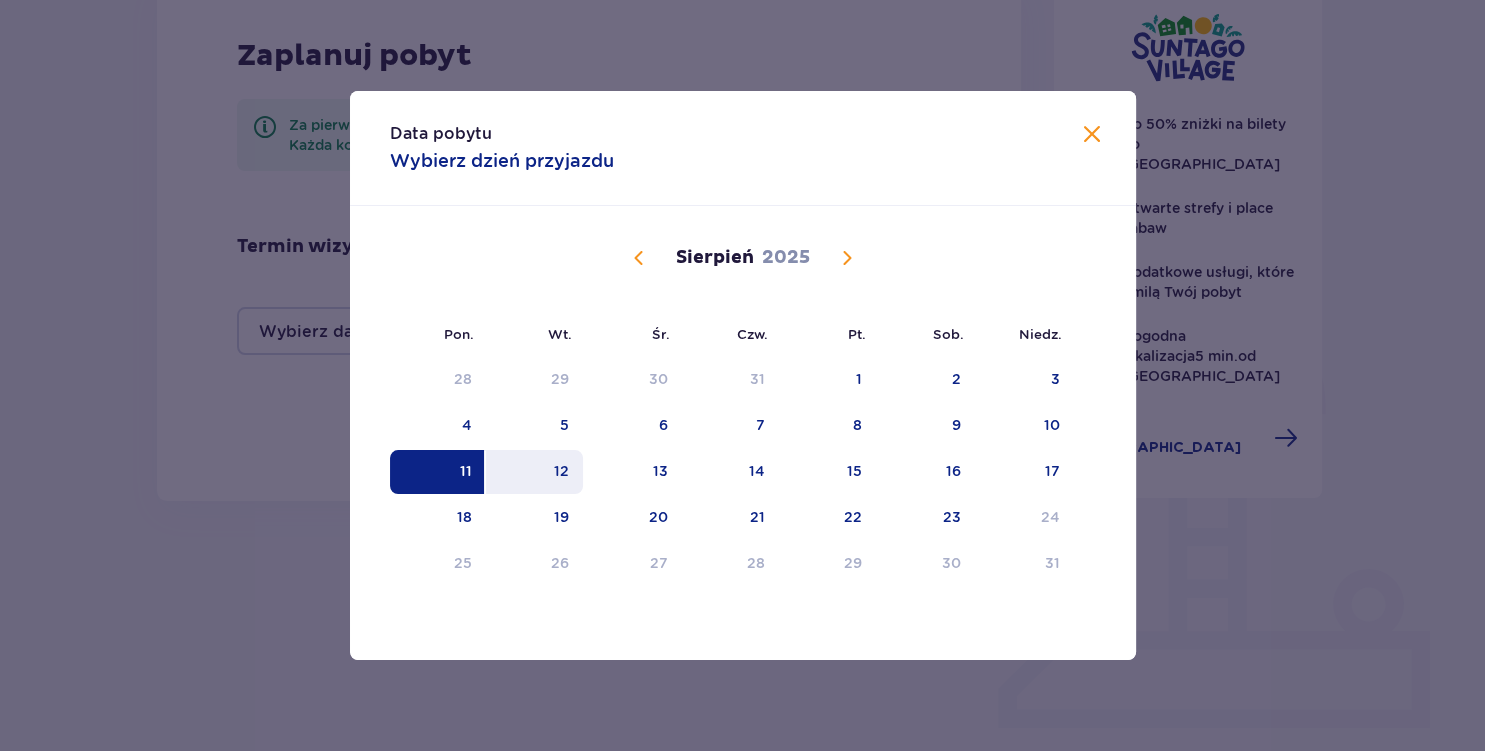 click on "12" at bounding box center [534, 472] 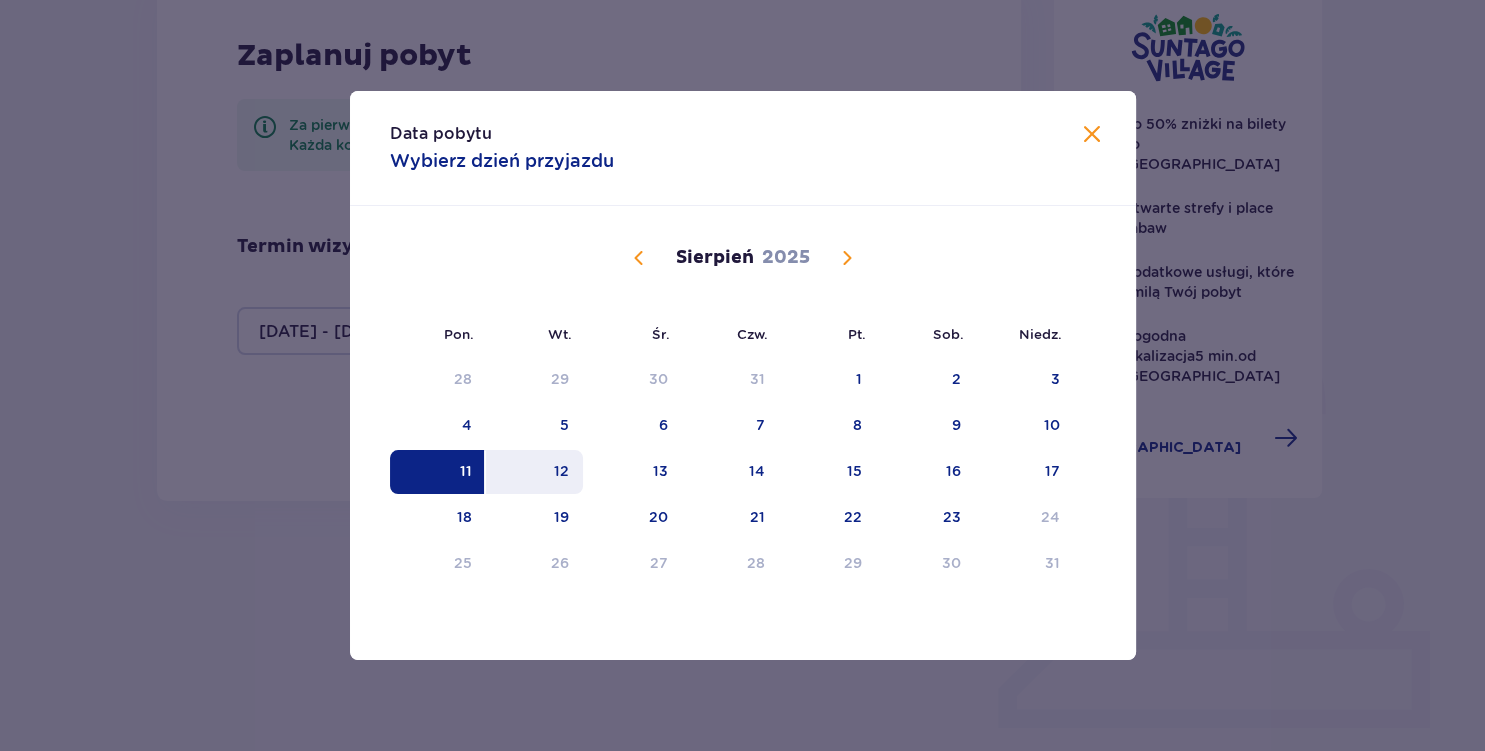 type on "0" 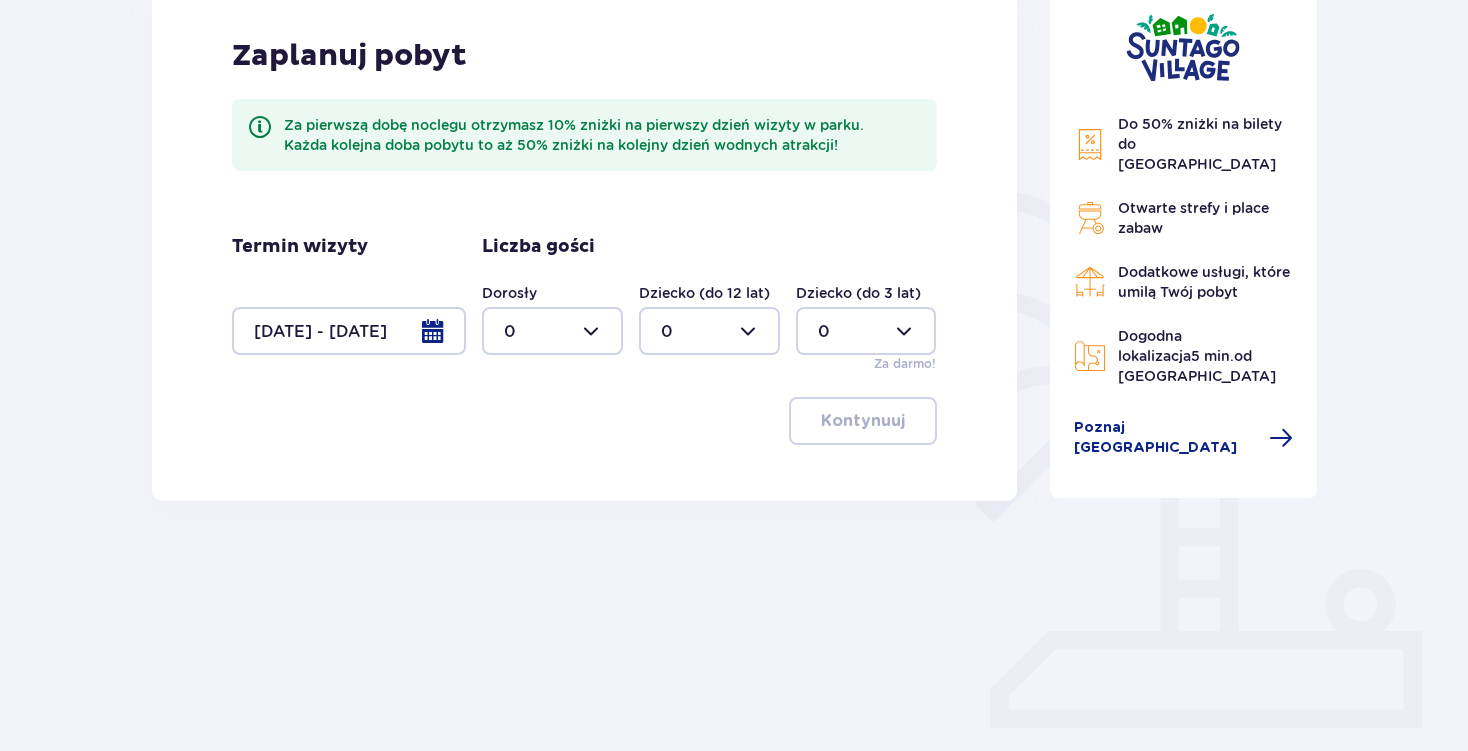 click at bounding box center (349, 331) 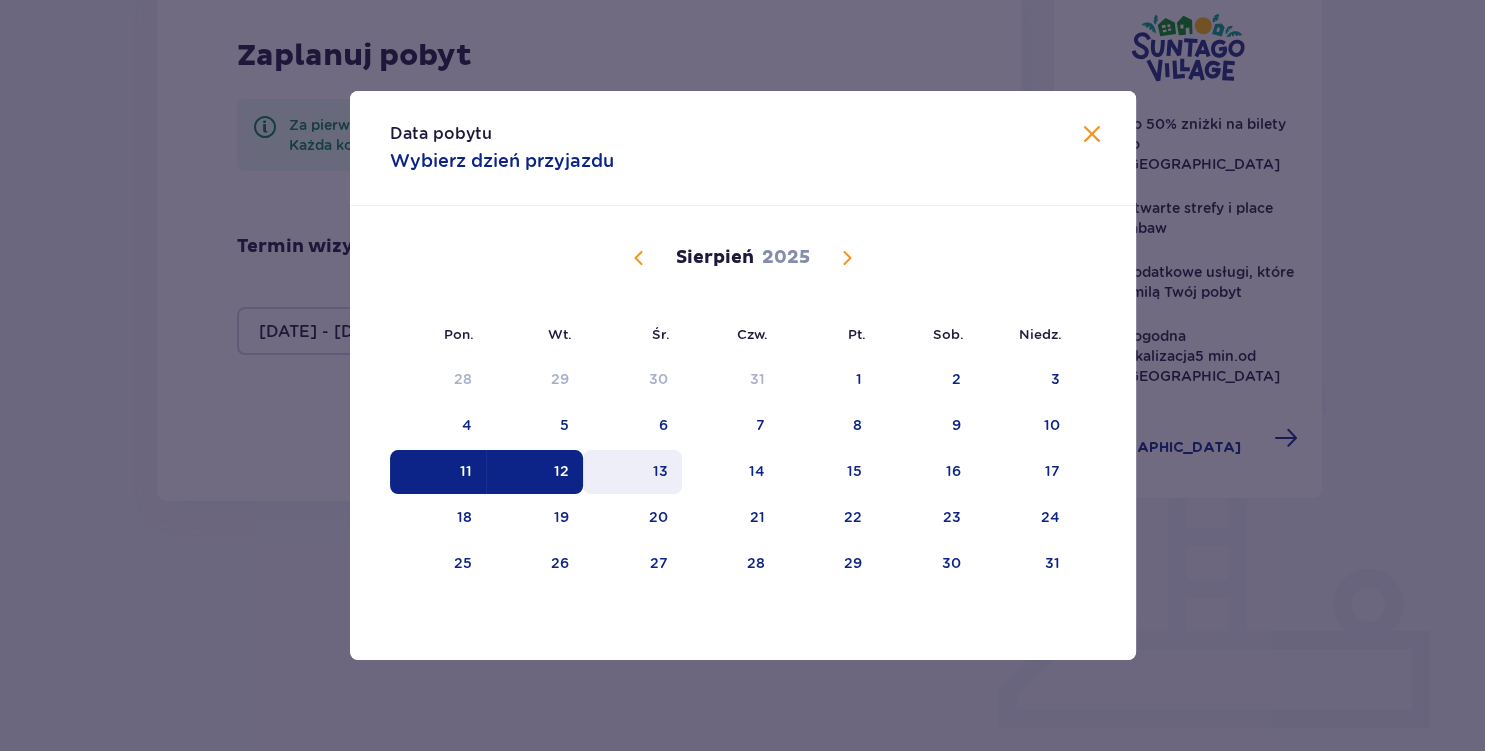 click on "13" at bounding box center (632, 472) 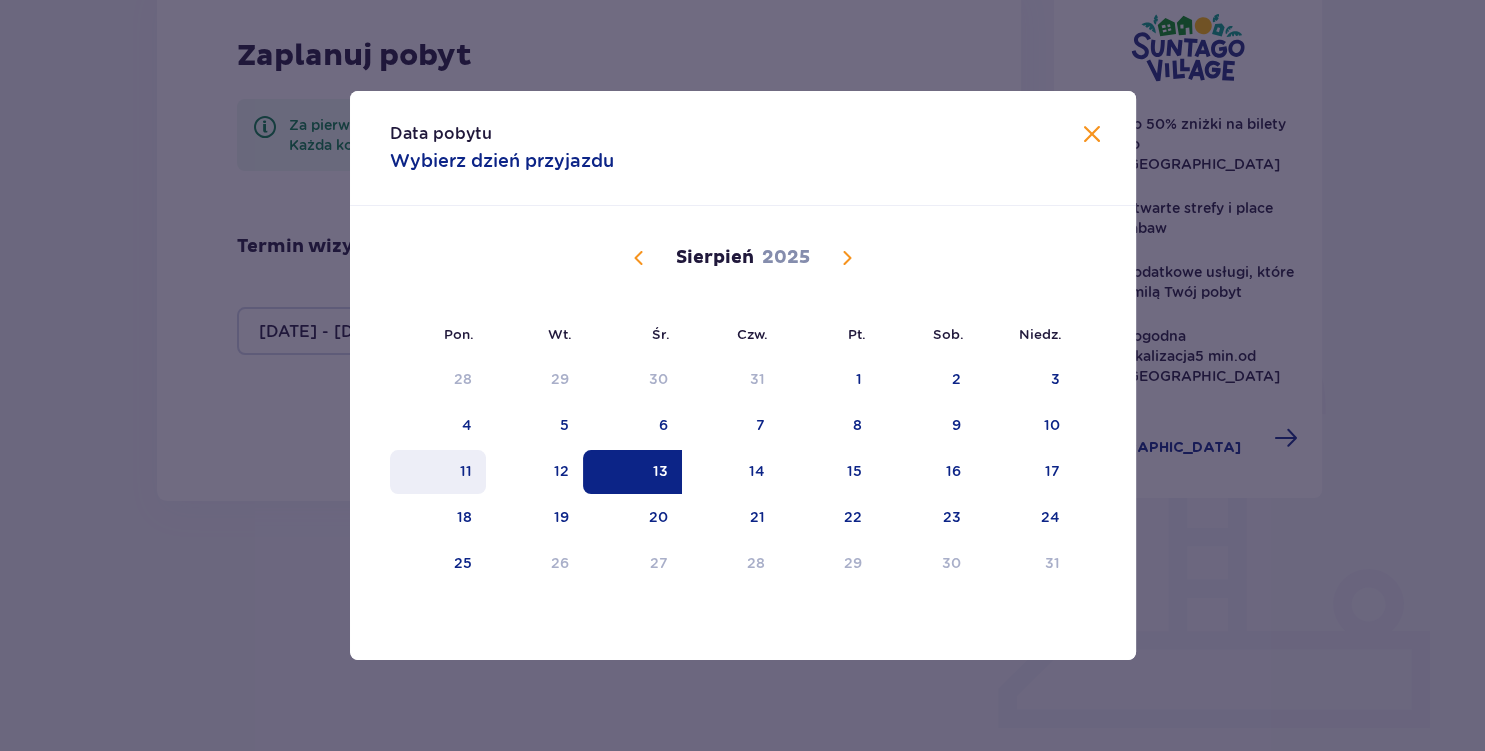 click on "11" at bounding box center (438, 472) 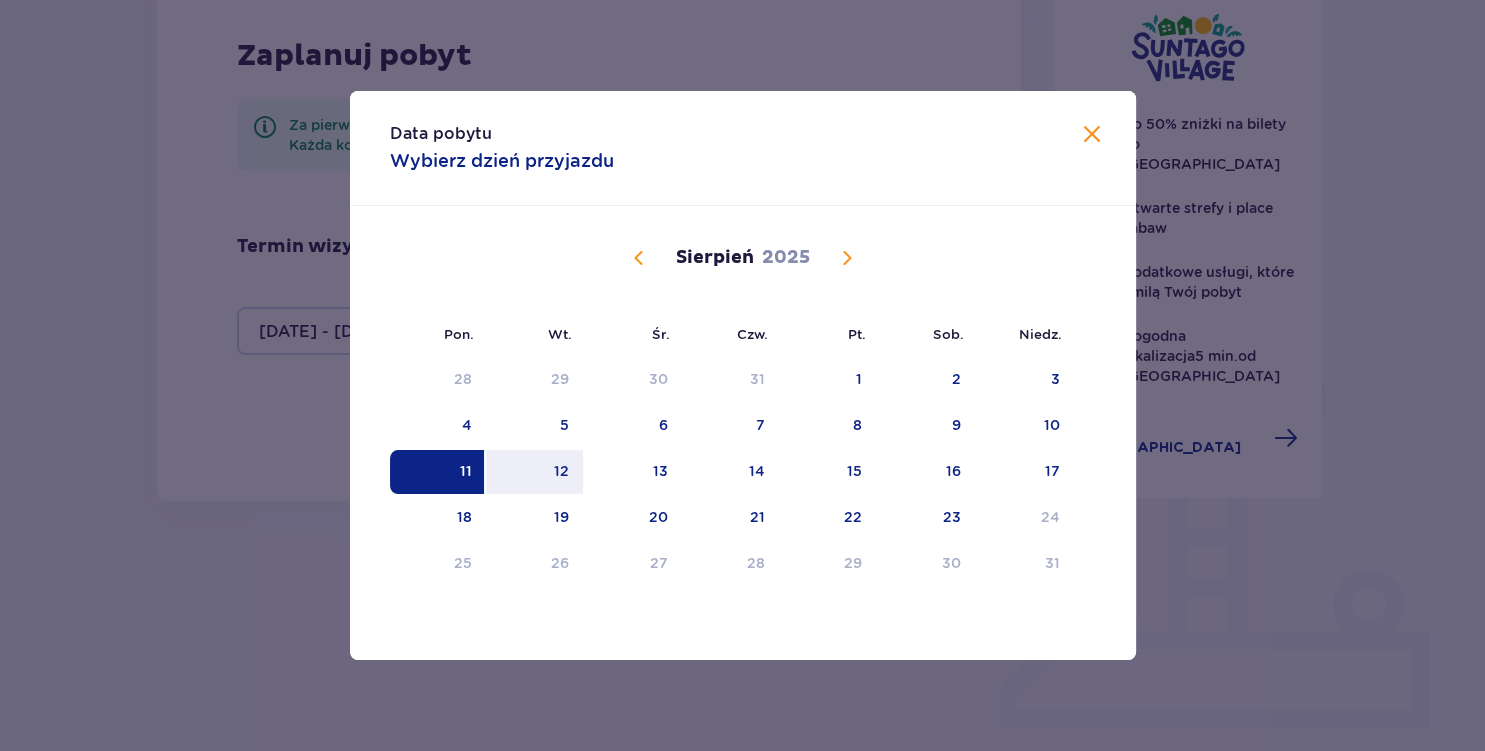 click on "11" at bounding box center (438, 472) 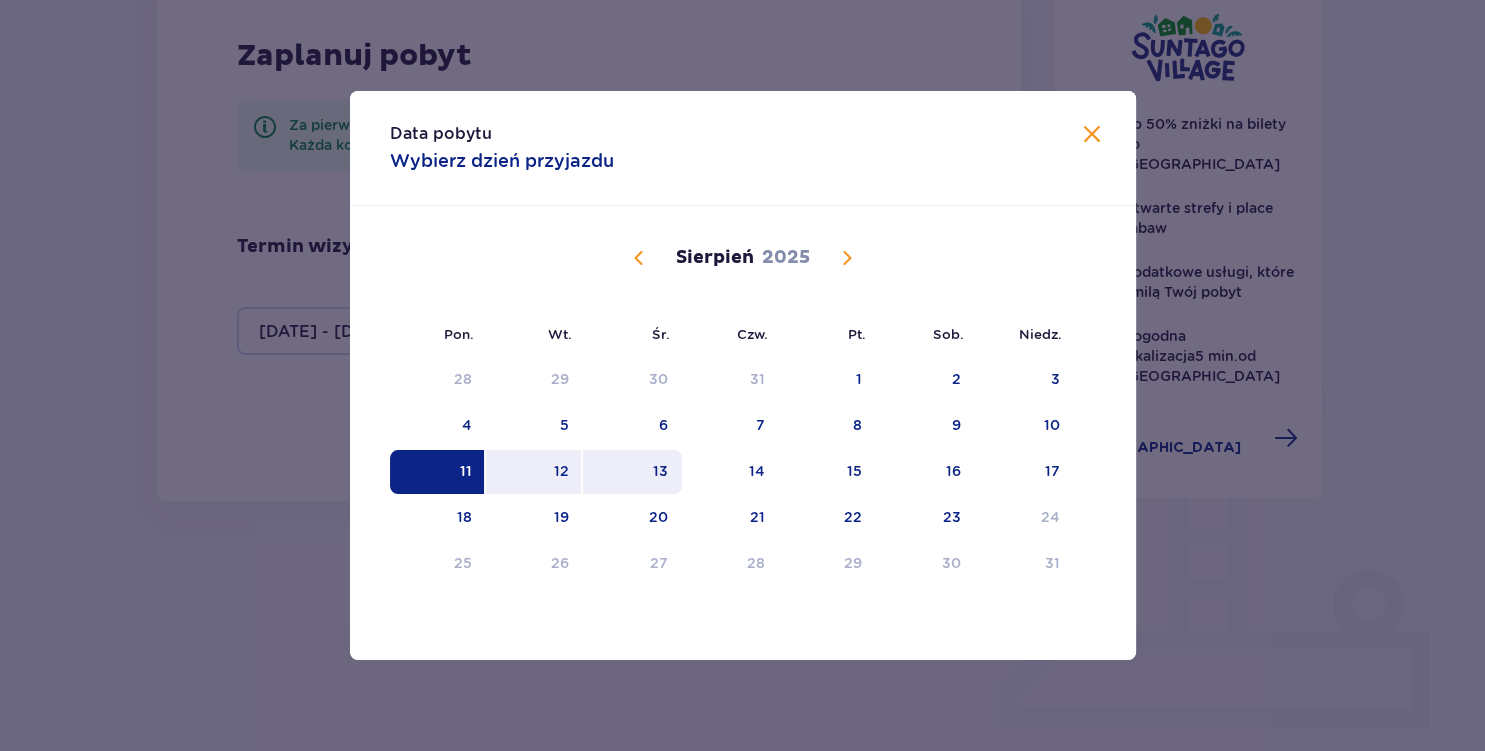 click on "13" at bounding box center [632, 472] 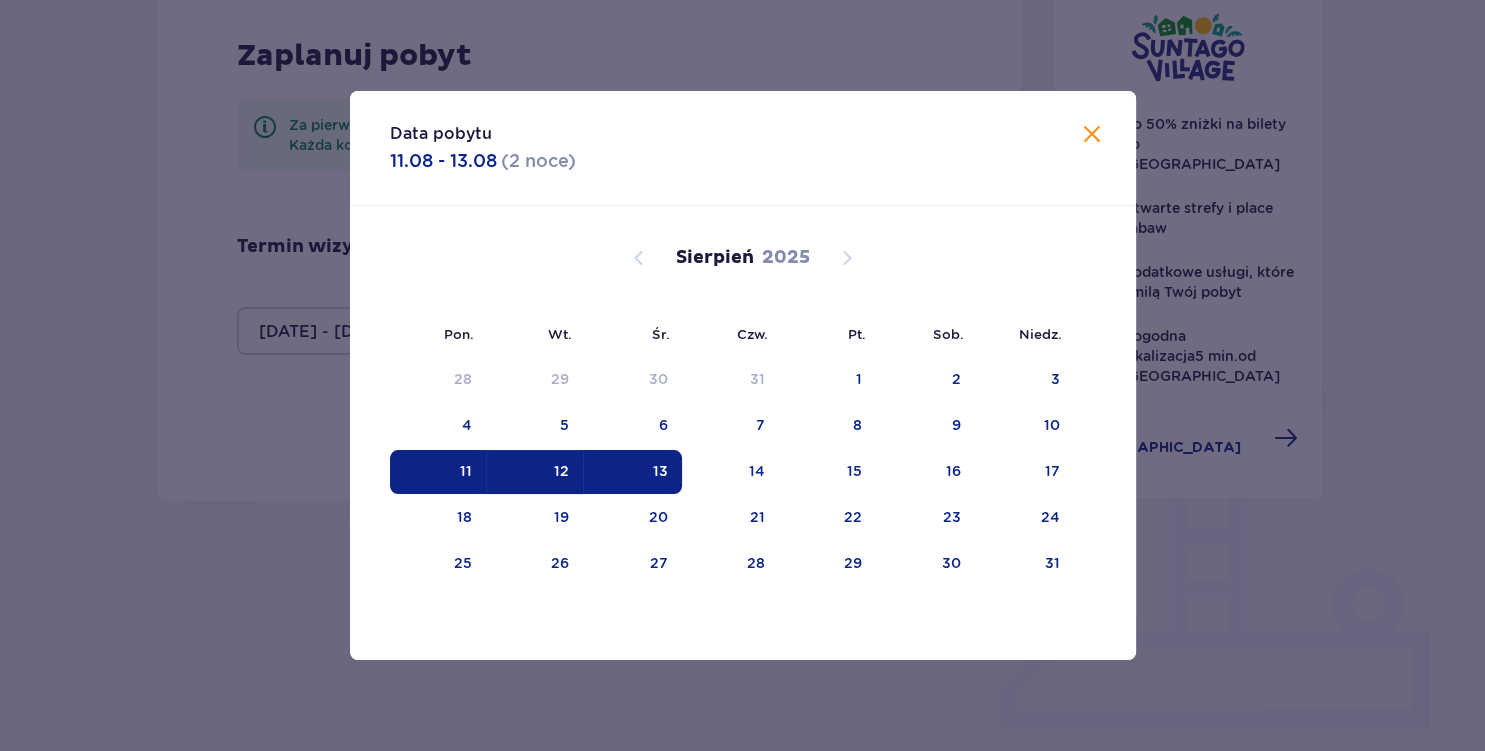type on "11.08.25 - 13.08.25" 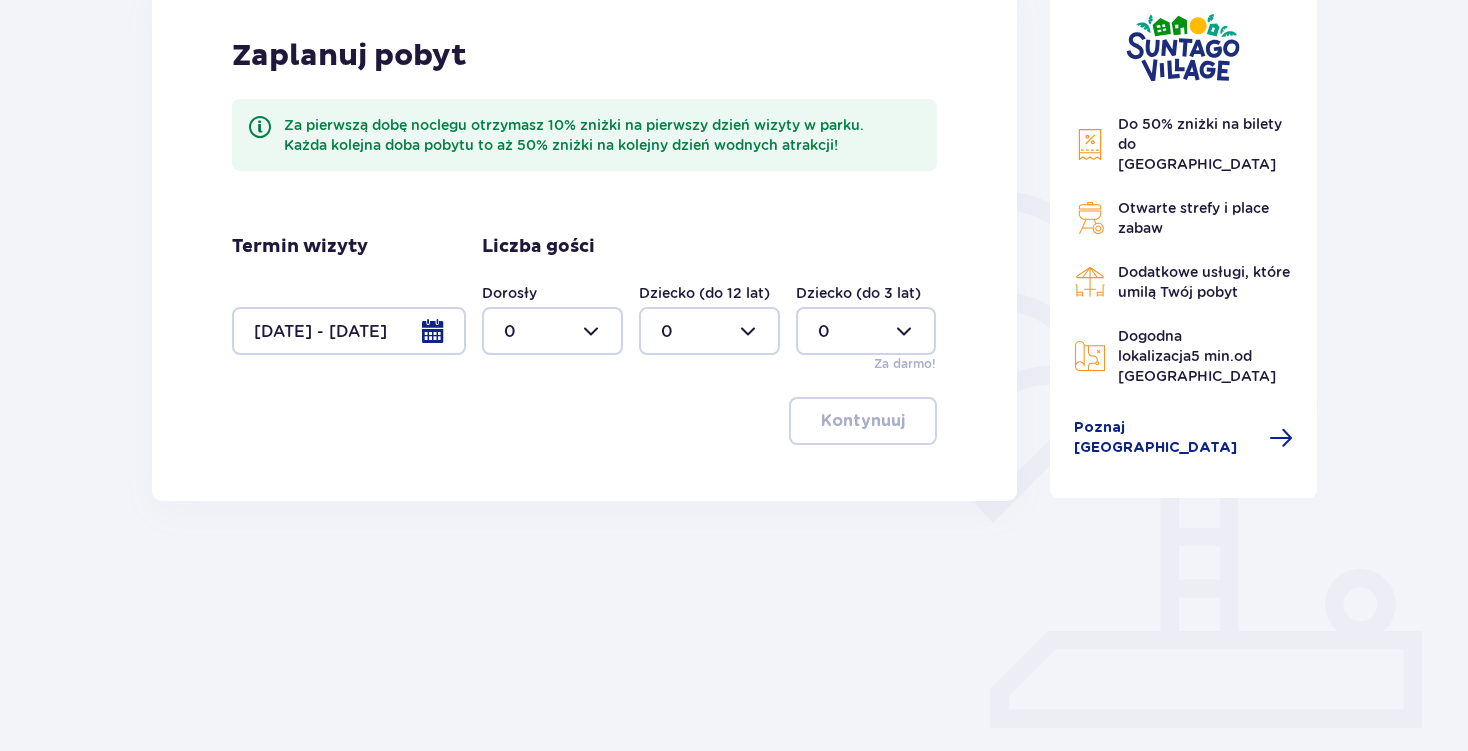 click at bounding box center [552, 331] 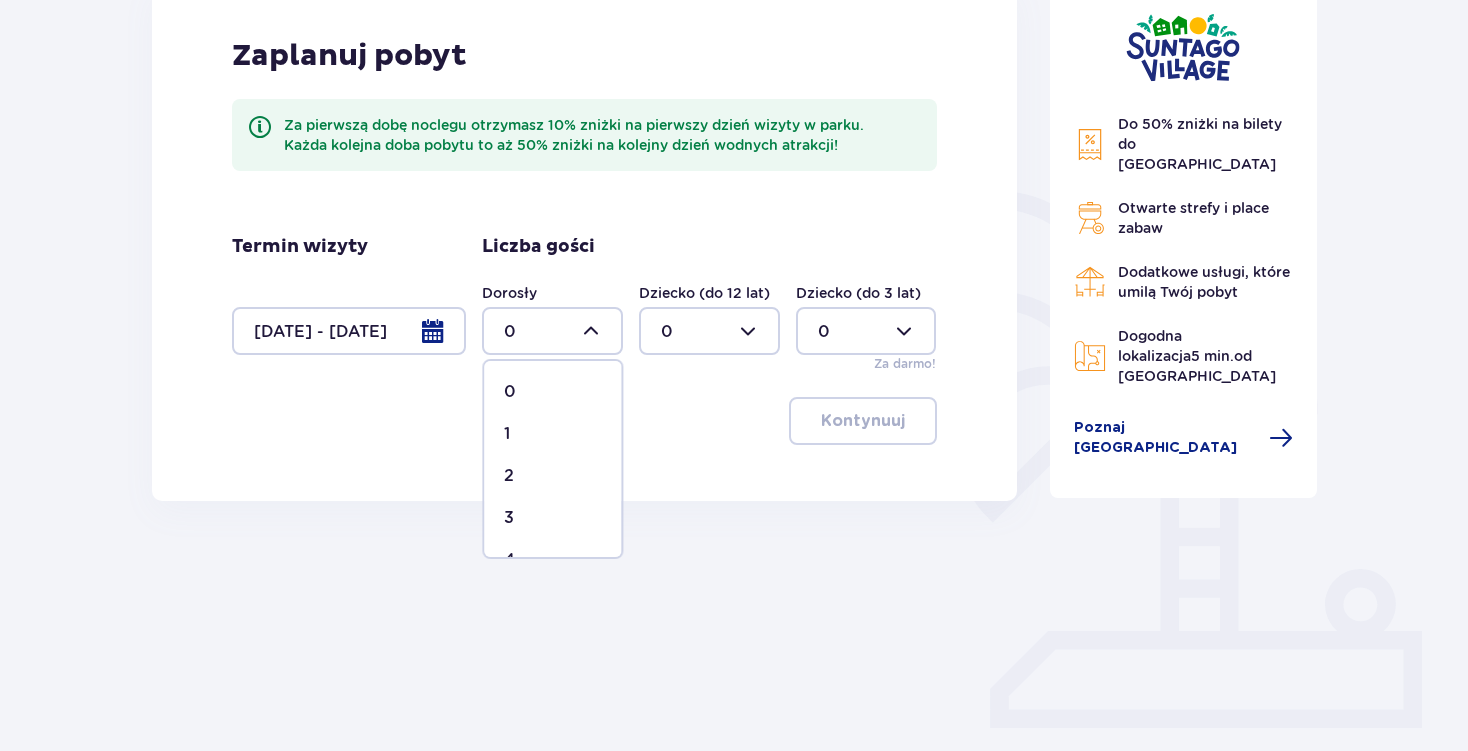 click on "2" at bounding box center (552, 476) 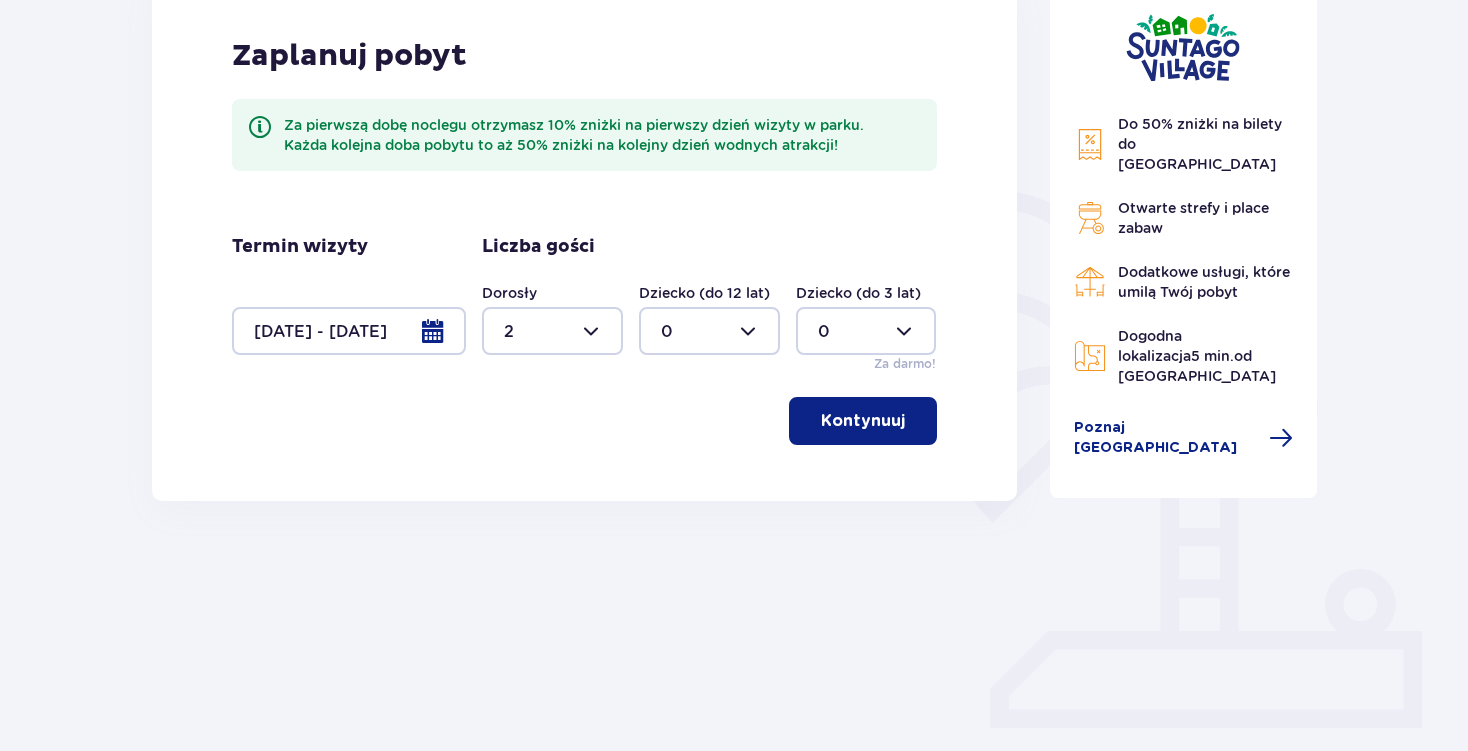 click at bounding box center [866, 331] 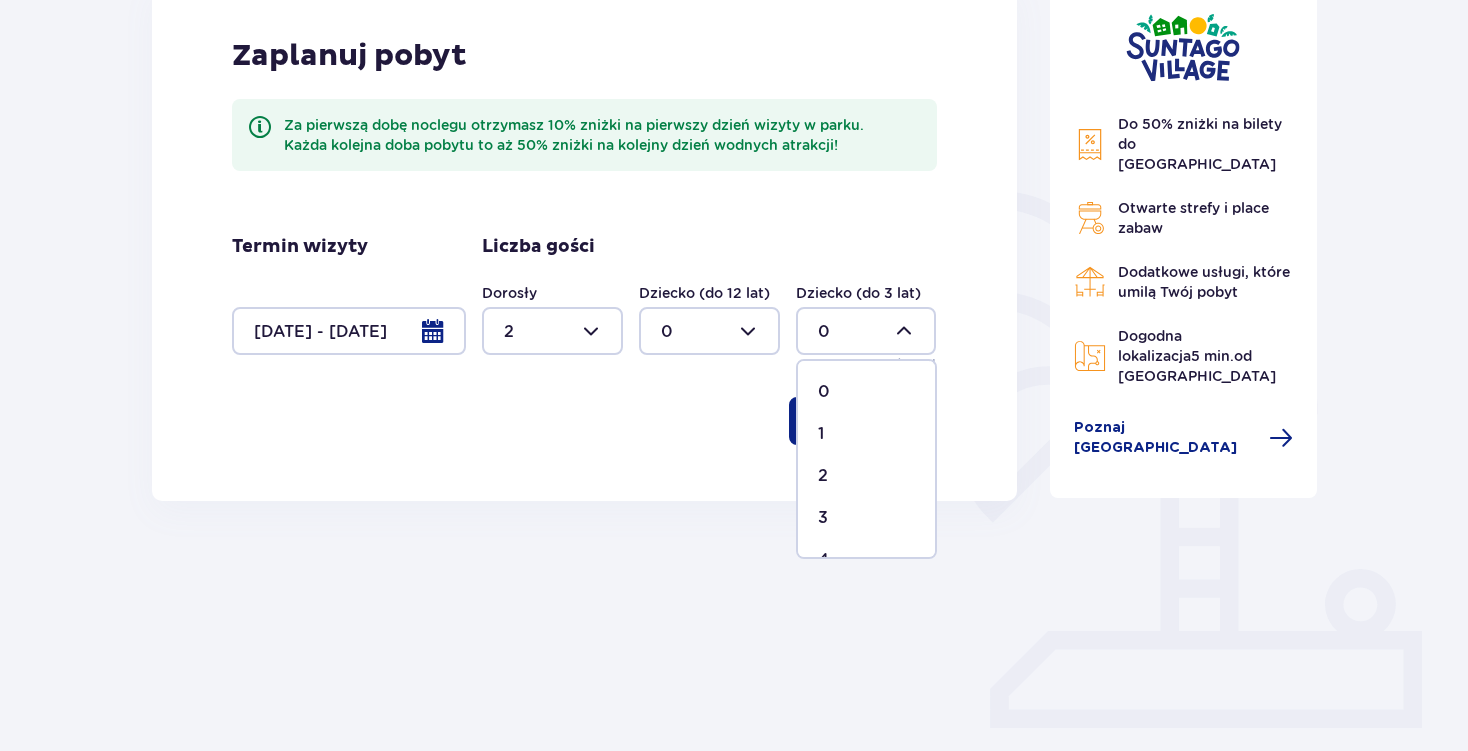 click on "1" at bounding box center [866, 434] 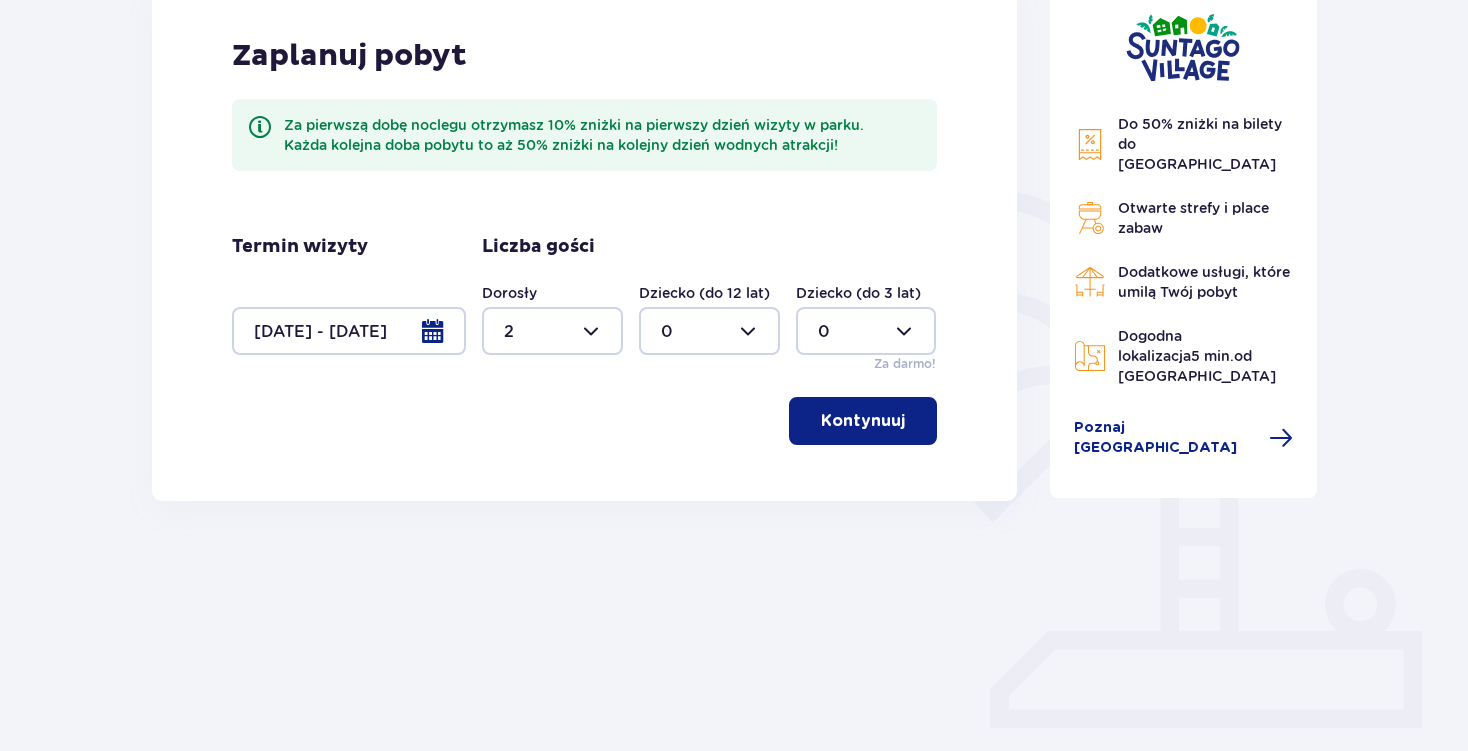 type on "1" 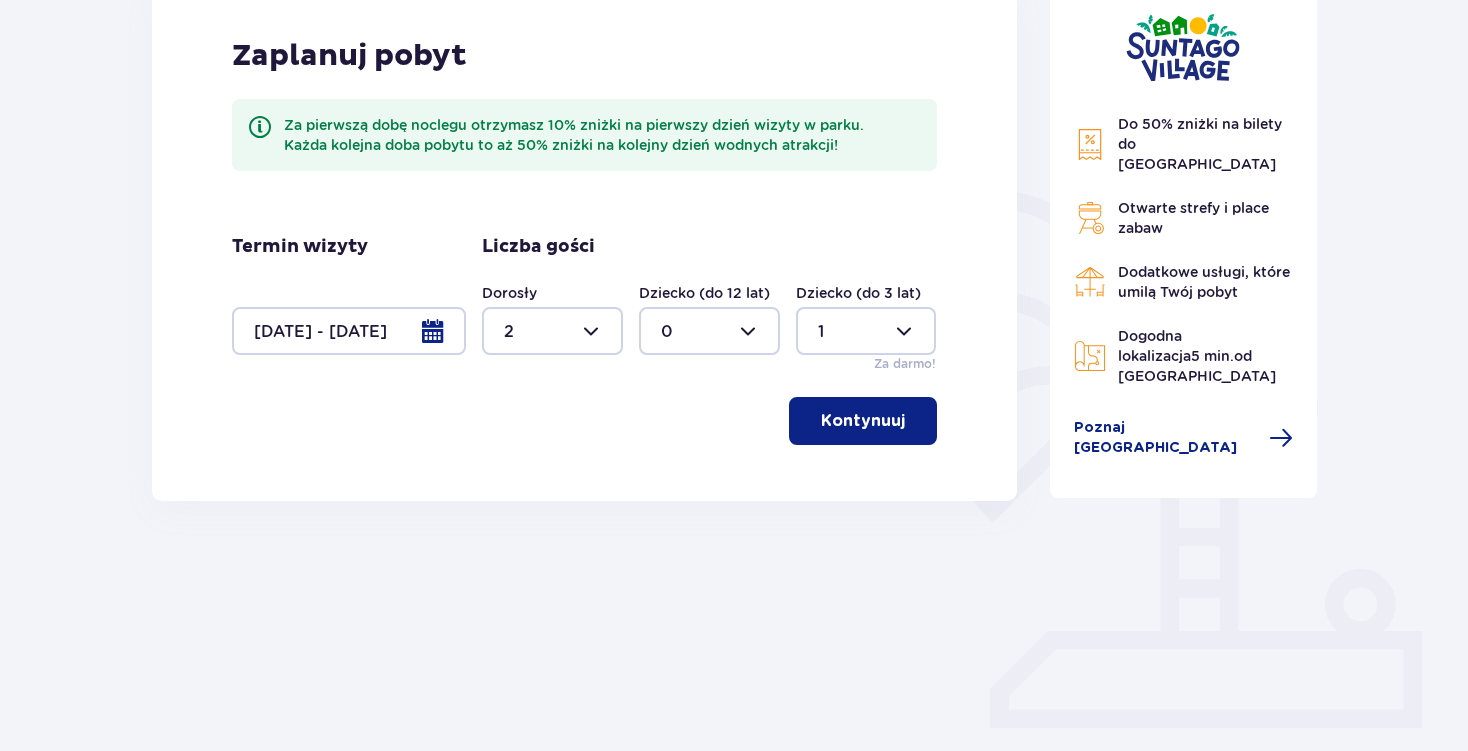 click at bounding box center [909, 421] 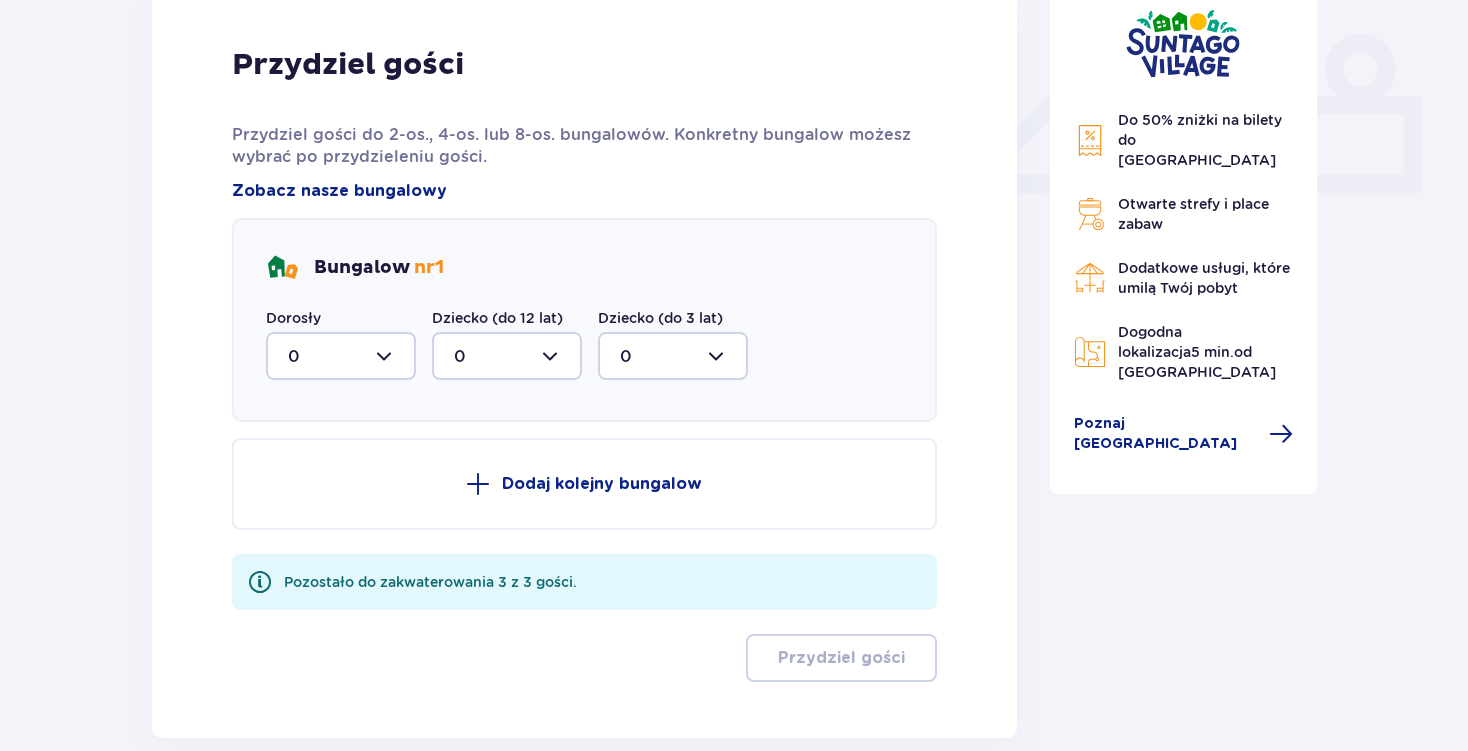 scroll, scrollTop: 835, scrollLeft: 0, axis: vertical 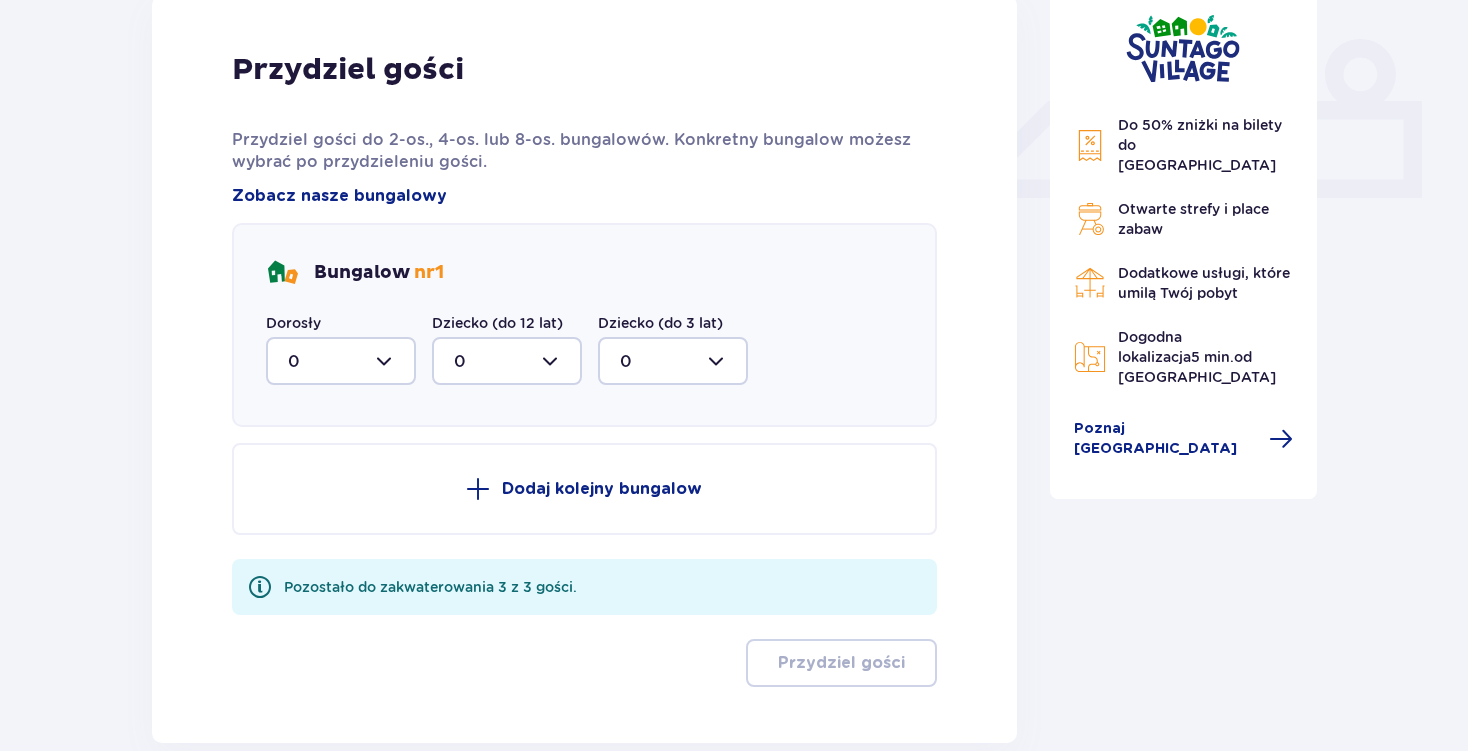 click at bounding box center (341, 361) 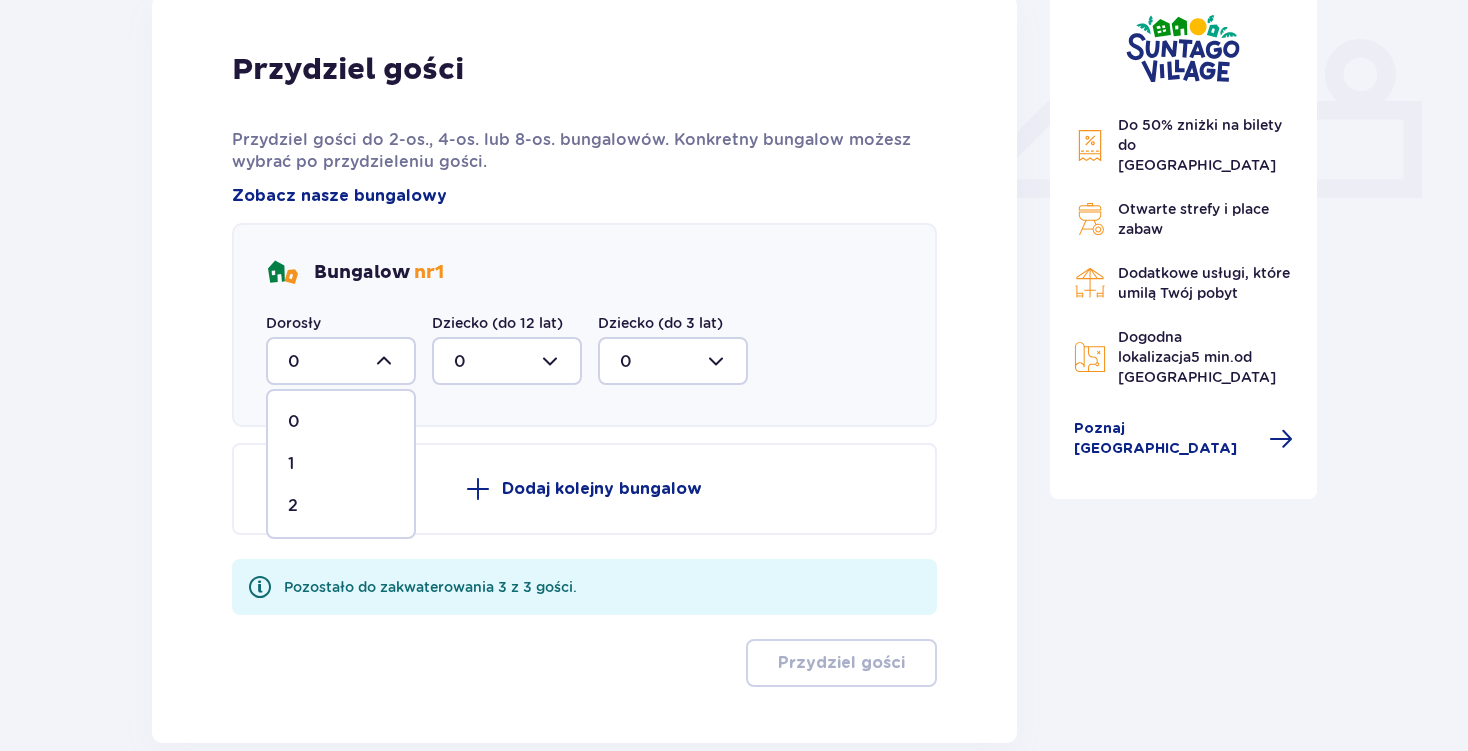 click on "2" at bounding box center (341, 506) 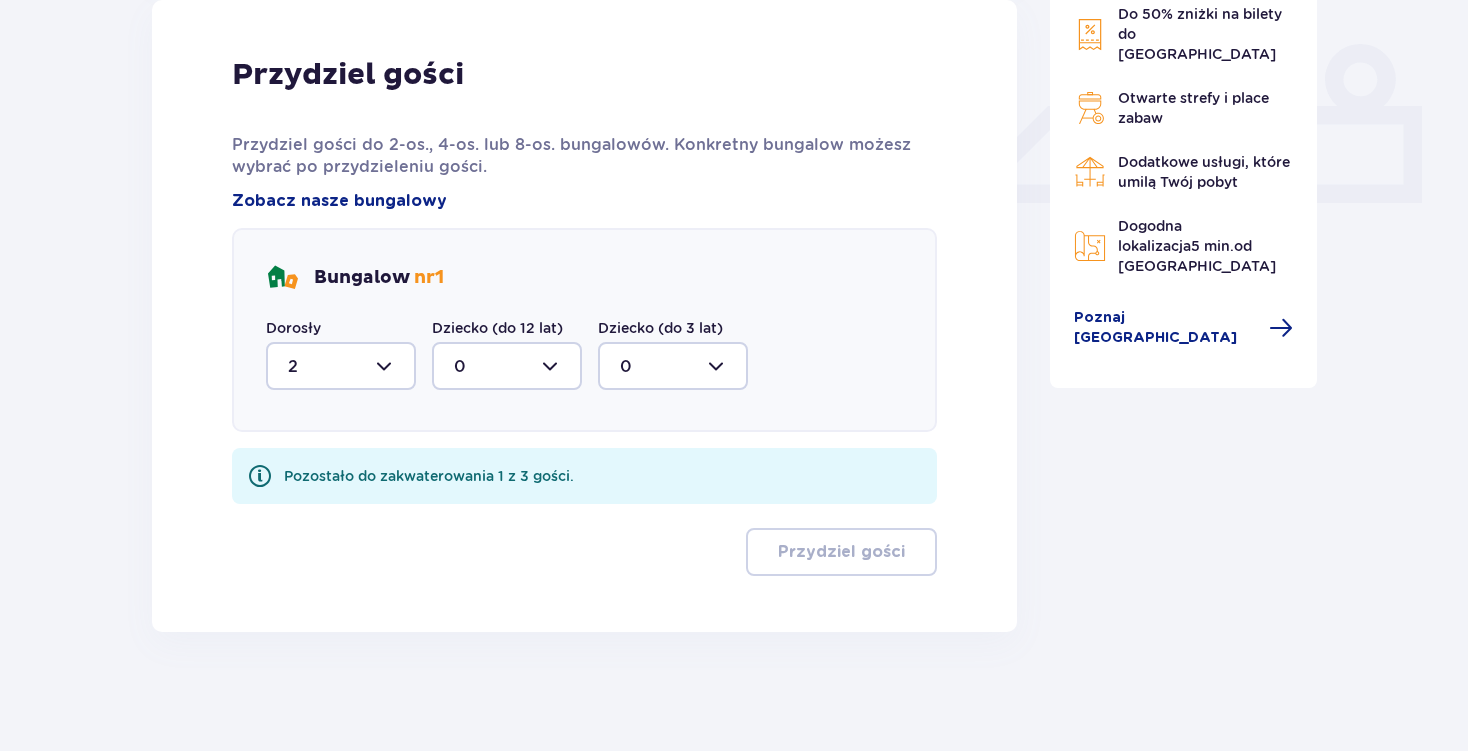 click at bounding box center [673, 366] 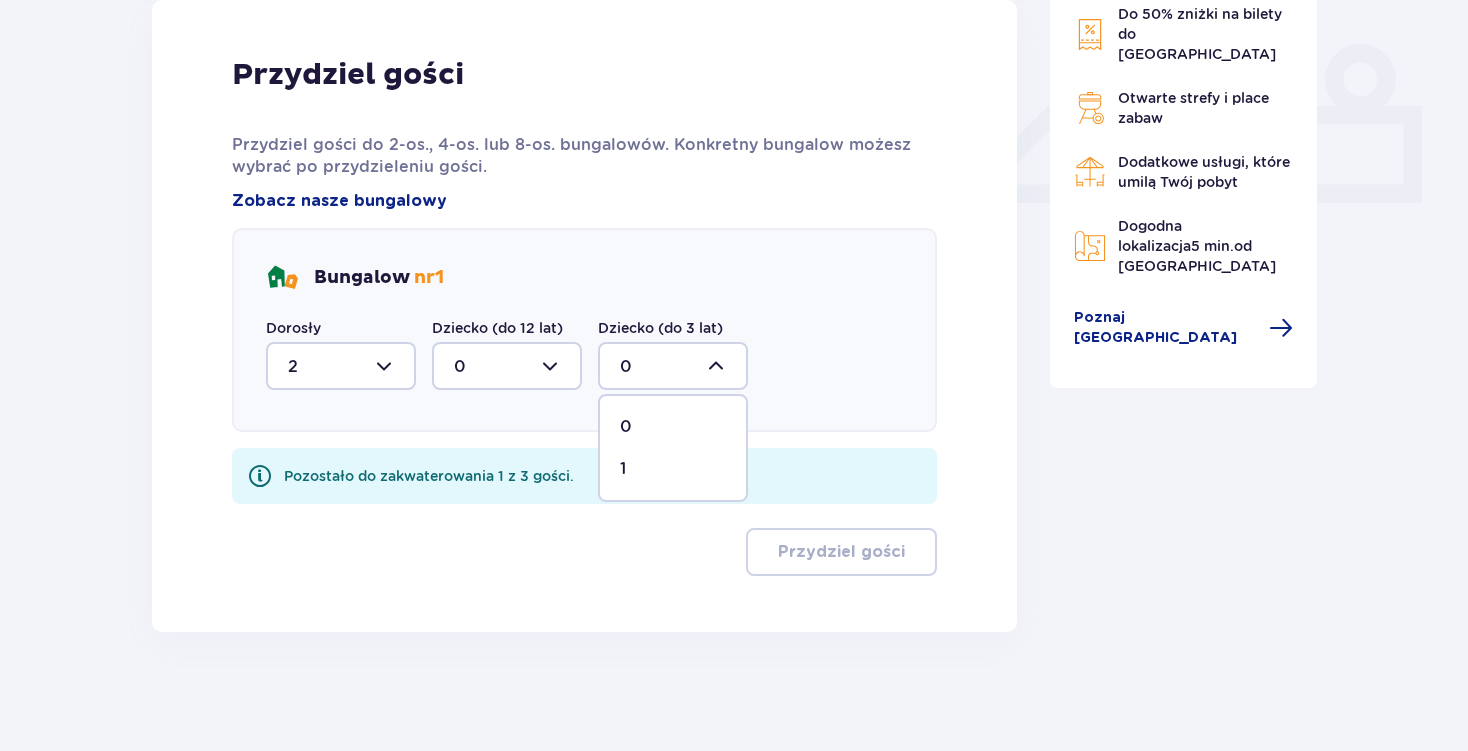 click on "1" at bounding box center [673, 469] 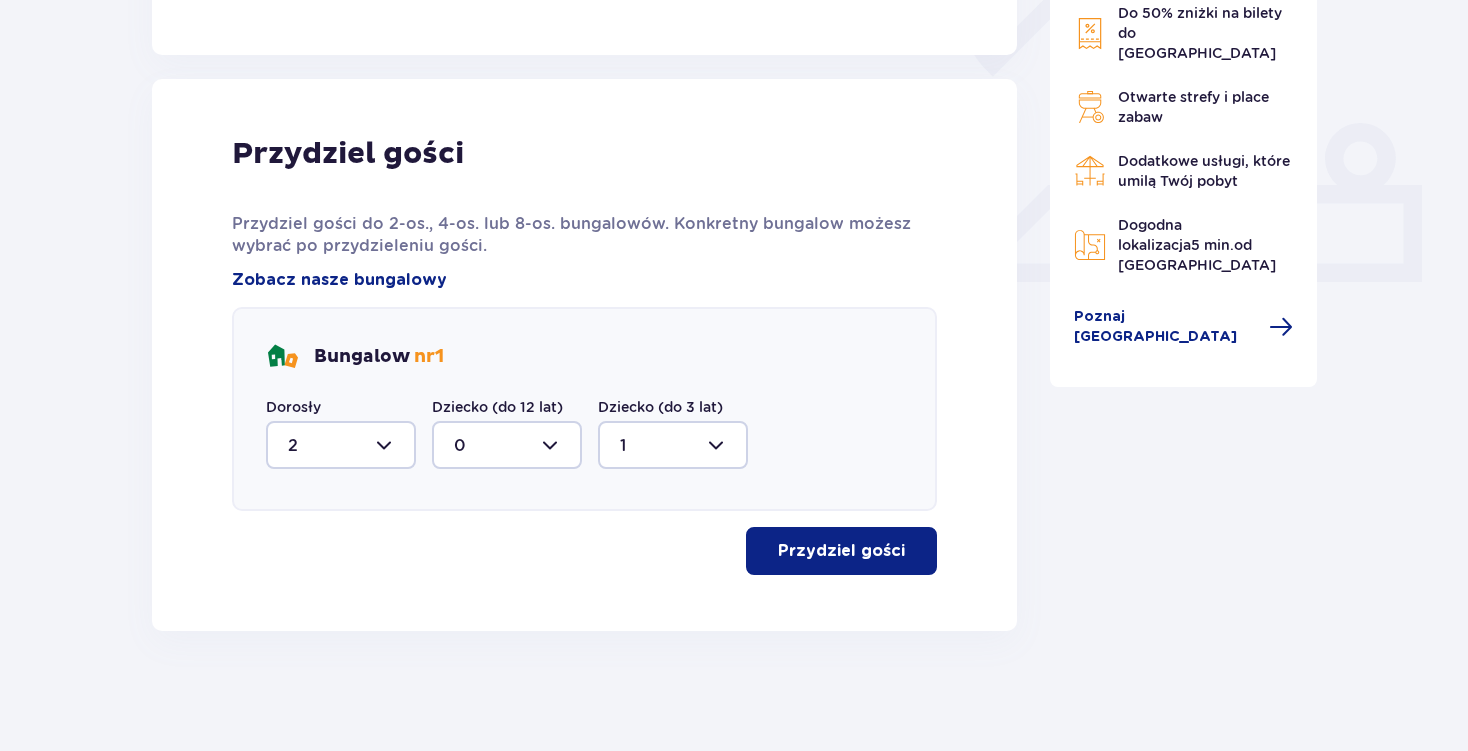 type on "1" 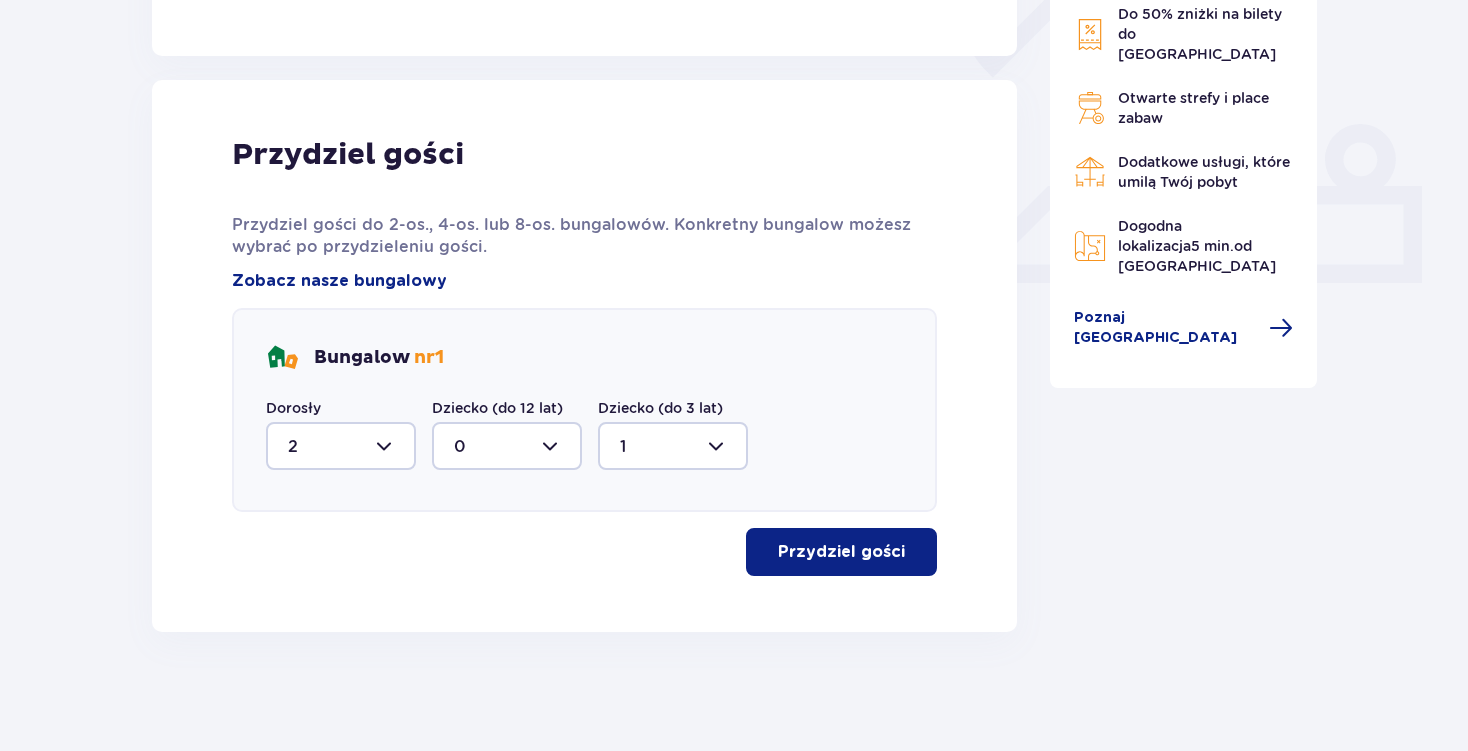 click on "Przydziel gości" at bounding box center (841, 552) 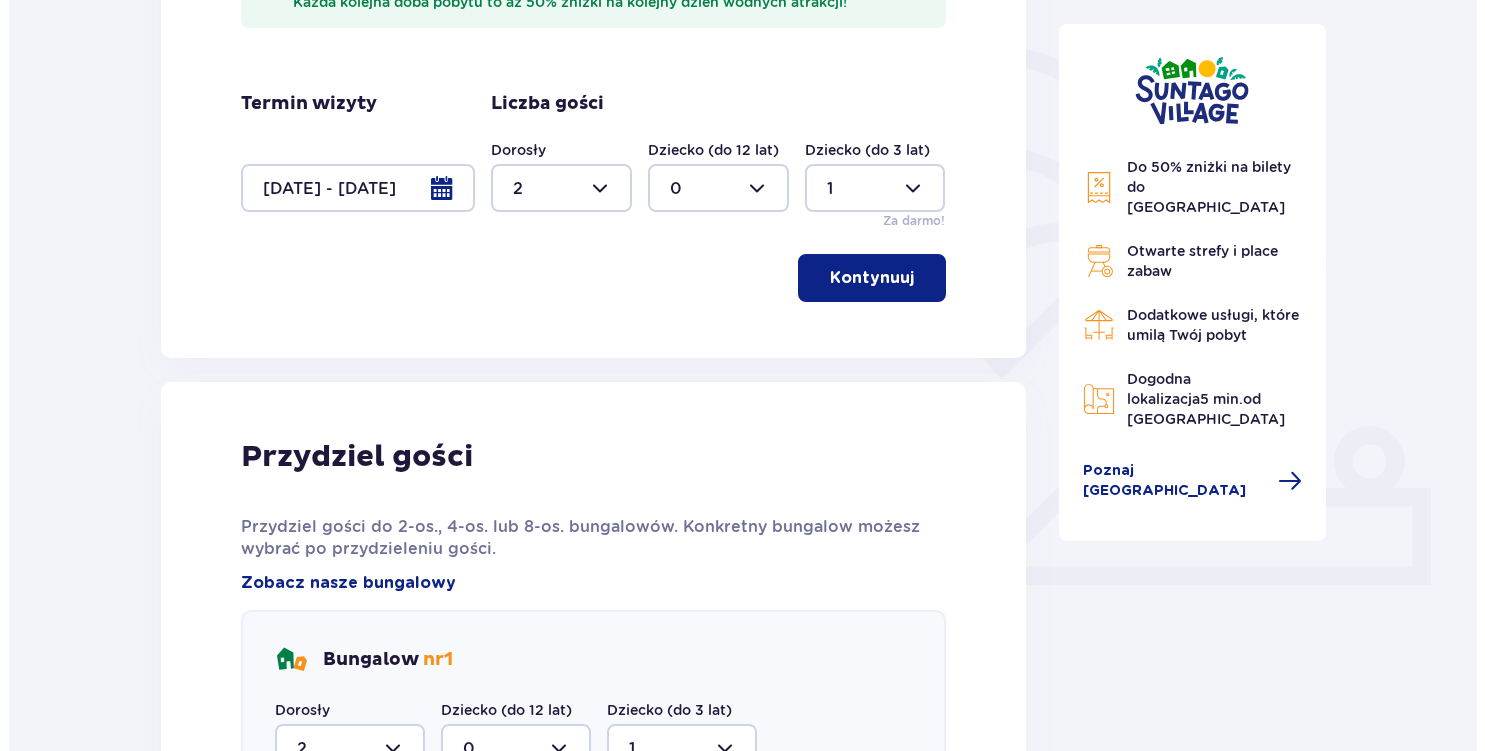 scroll, scrollTop: 451, scrollLeft: 0, axis: vertical 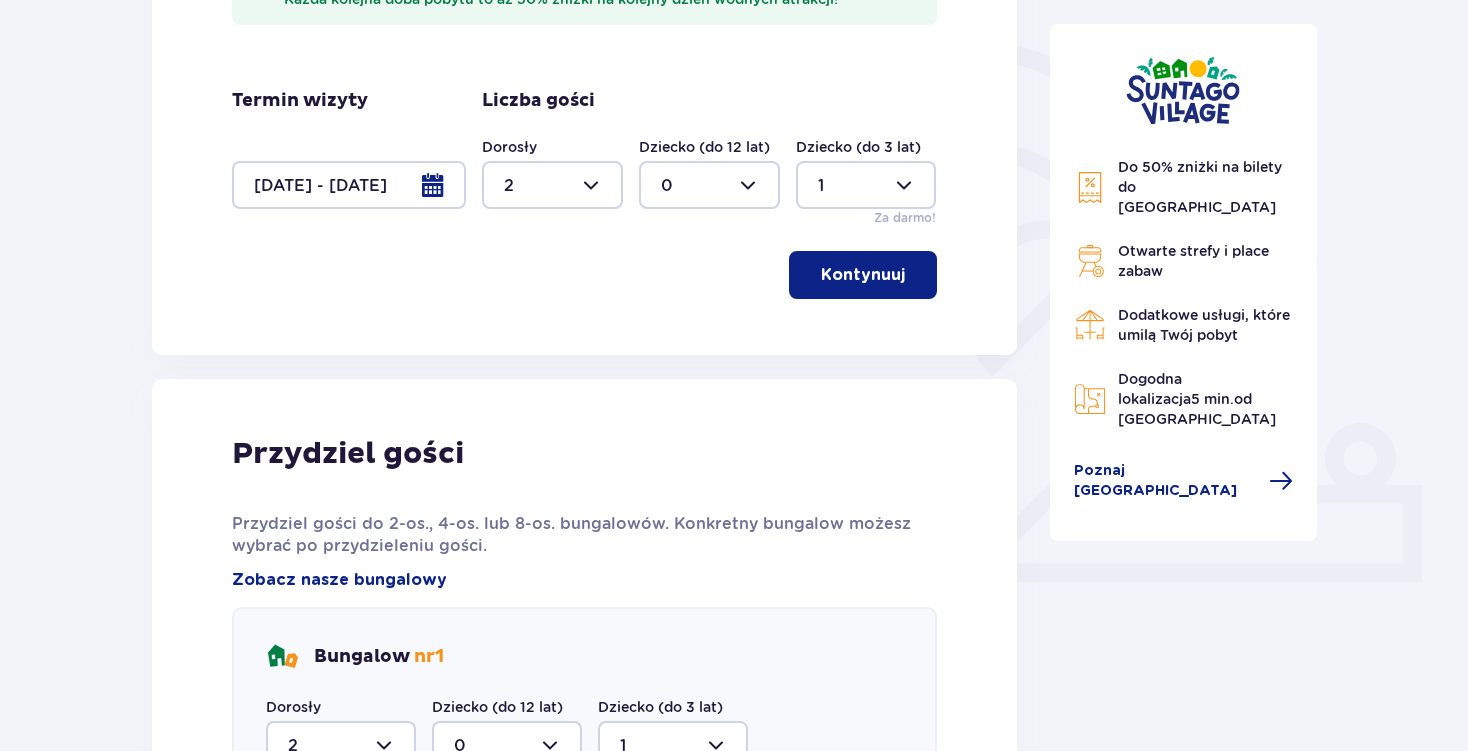 click at bounding box center (349, 185) 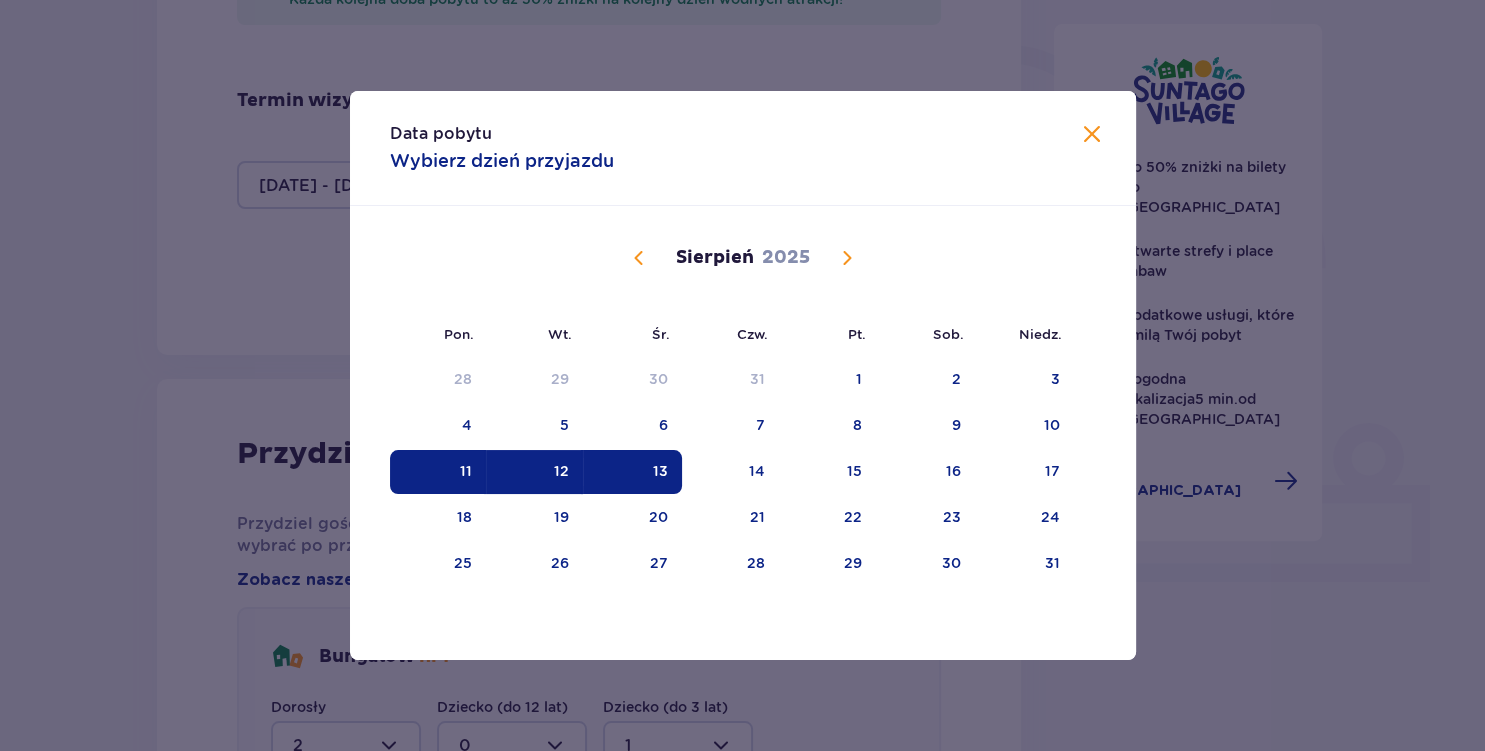 click on "11" at bounding box center (466, 471) 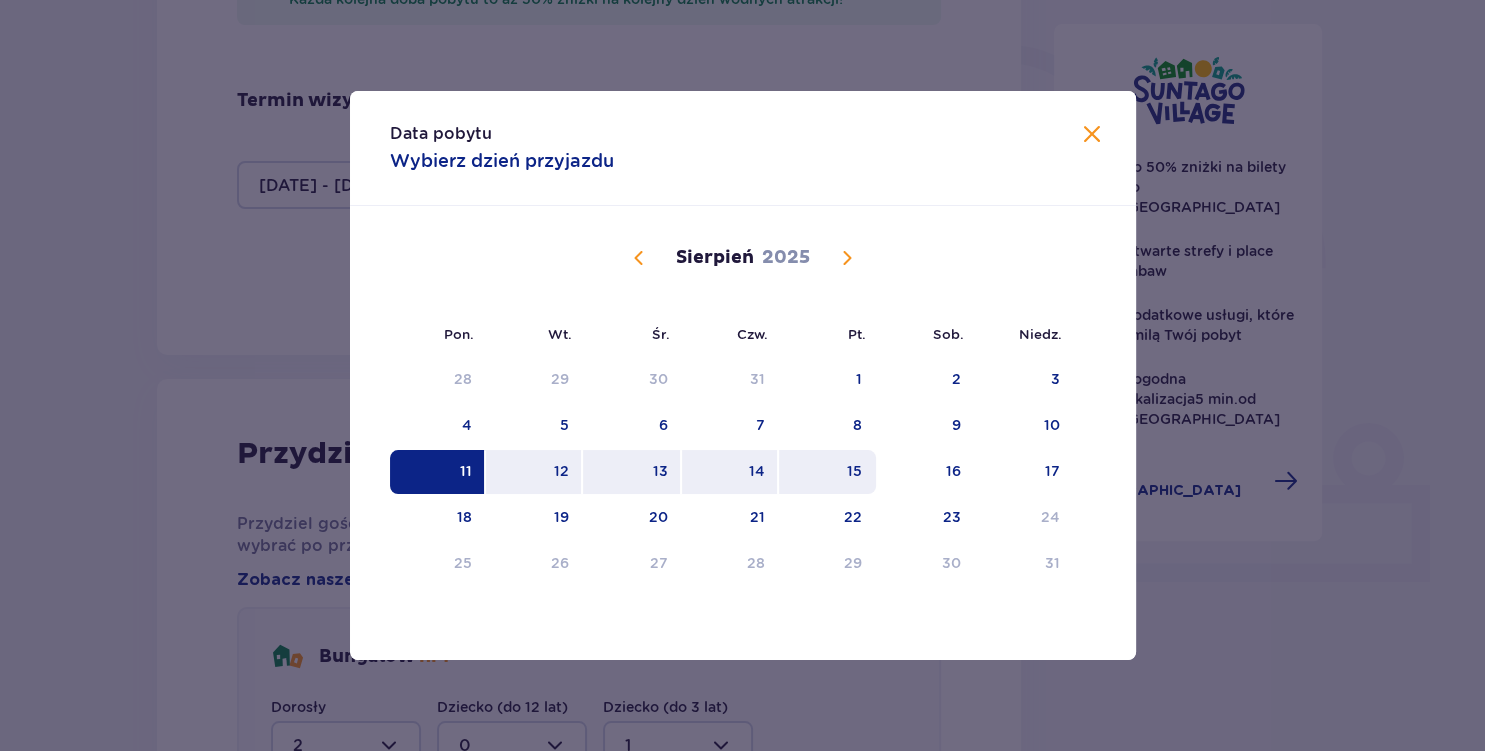 click on "15" at bounding box center (854, 471) 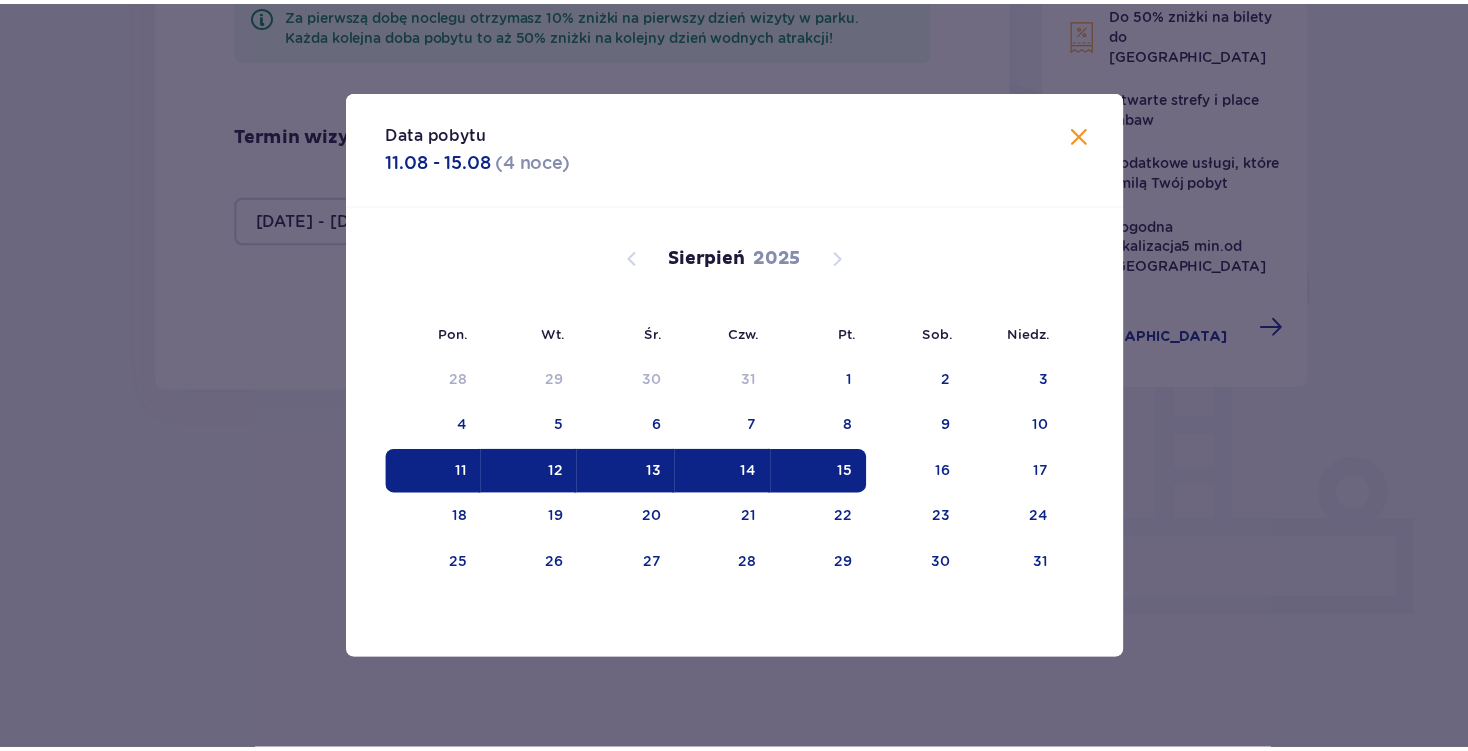 scroll, scrollTop: 360, scrollLeft: 0, axis: vertical 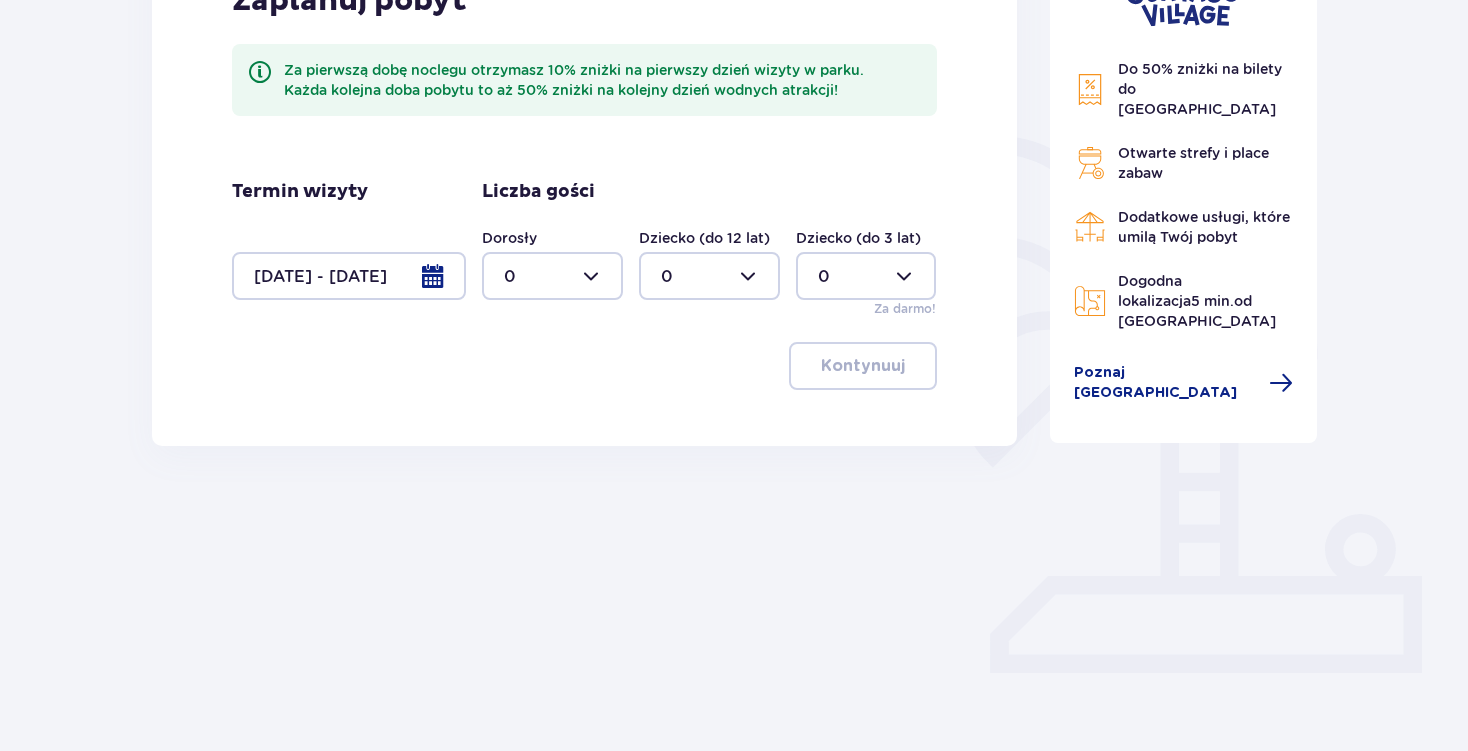 click at bounding box center [552, 276] 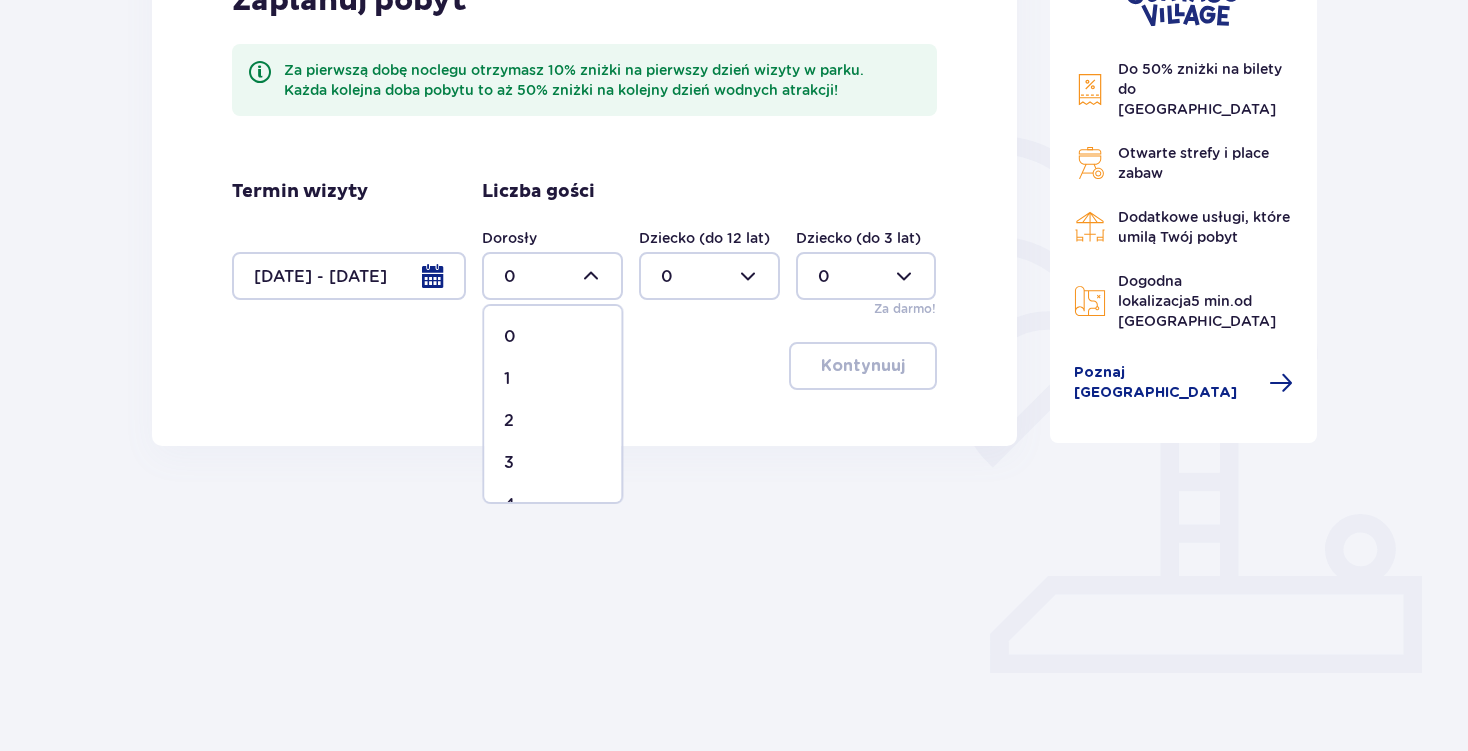 click on "2" at bounding box center [509, 421] 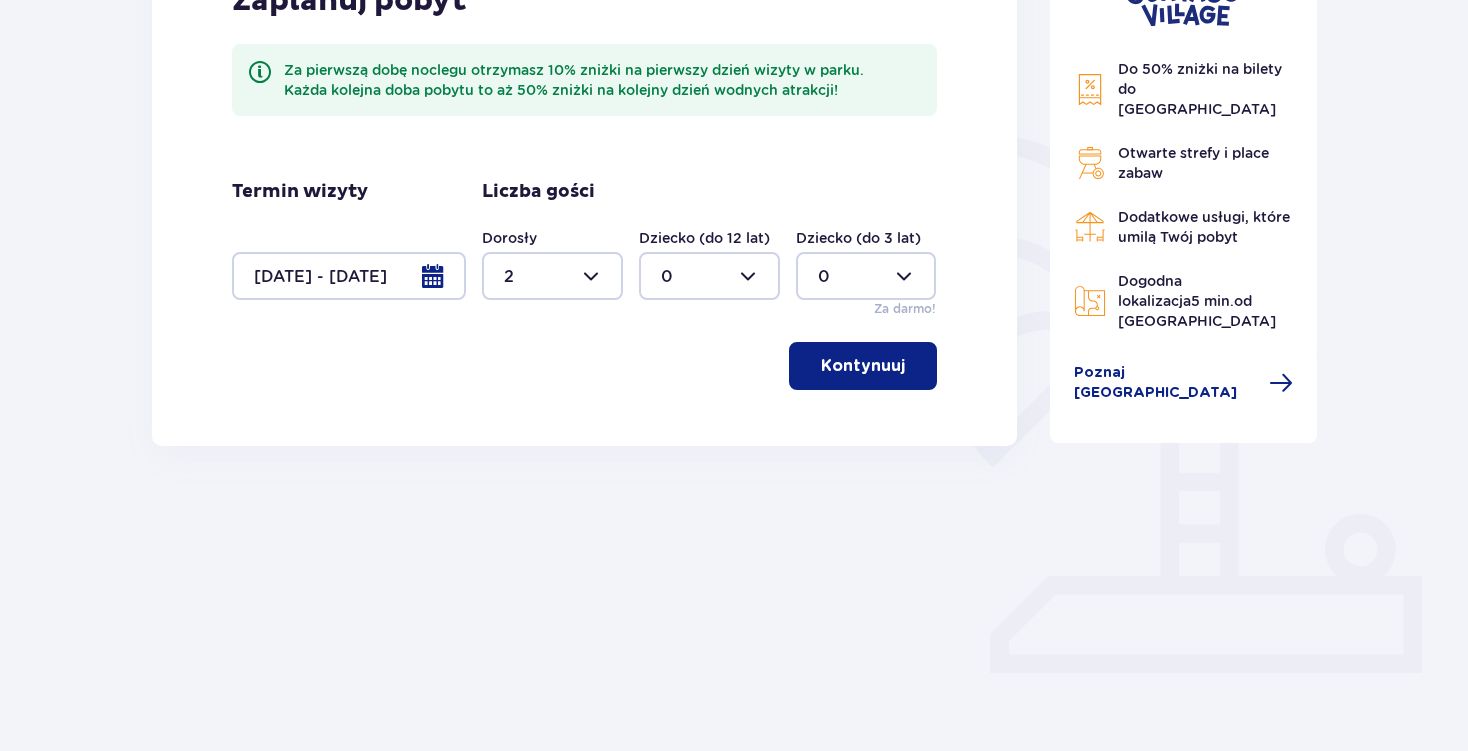 click at bounding box center [866, 276] 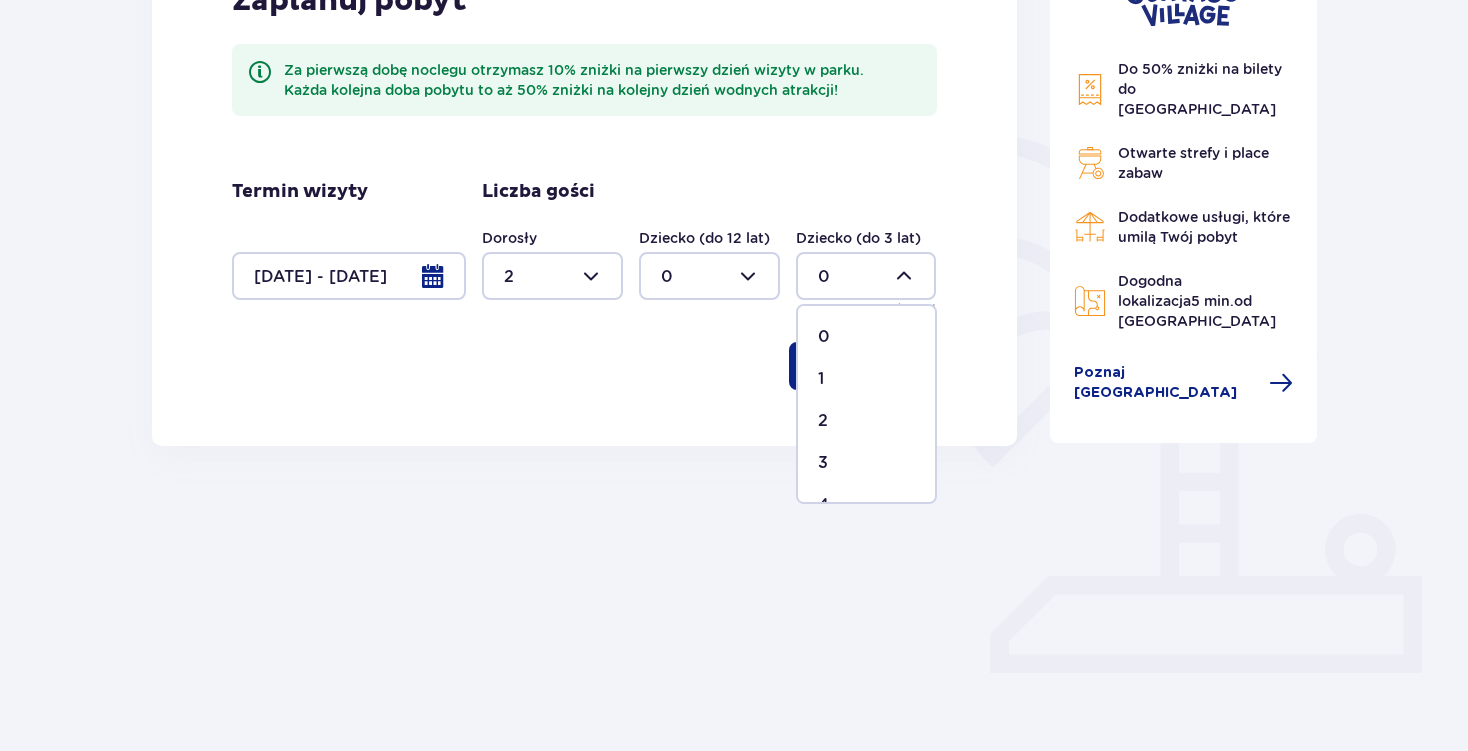 click on "1" at bounding box center (866, 379) 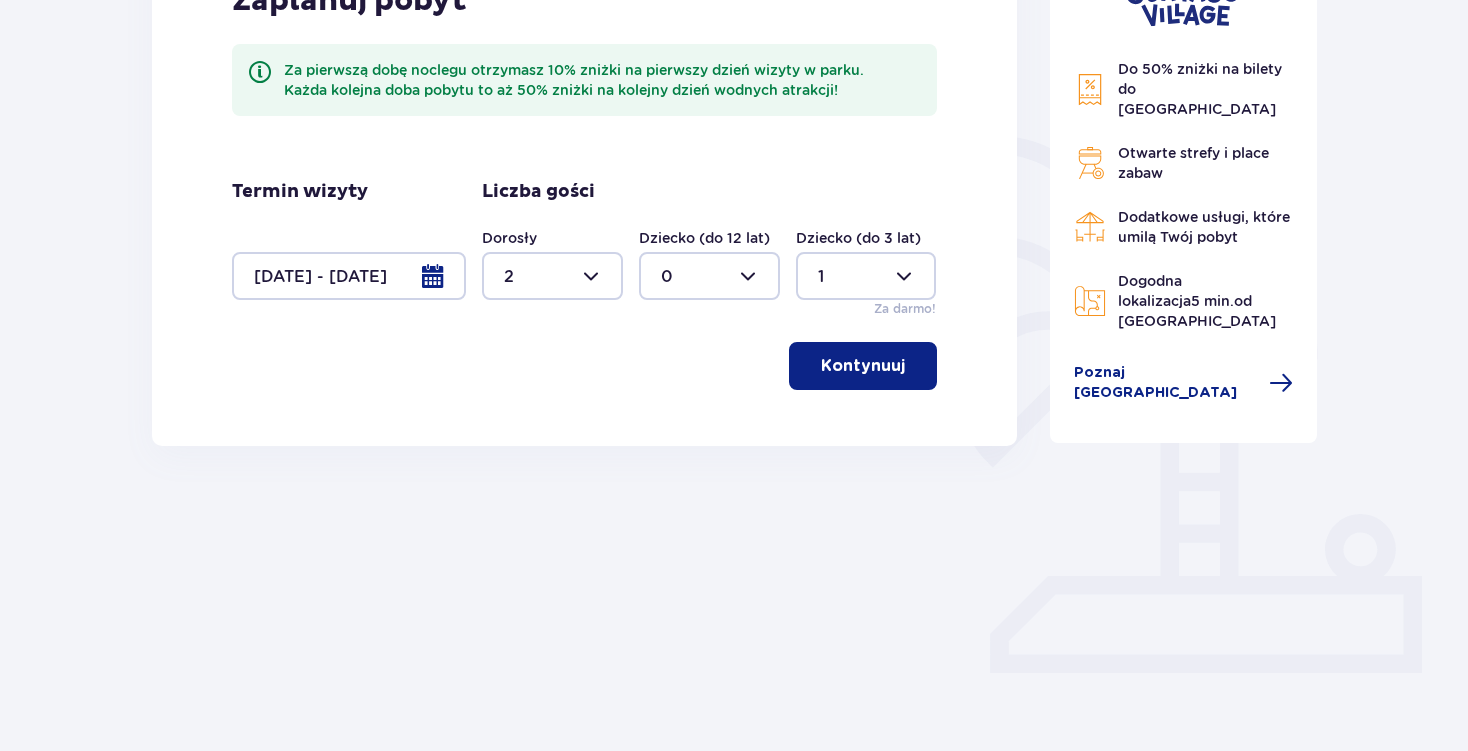 click on "Kontynuuj" at bounding box center (863, 366) 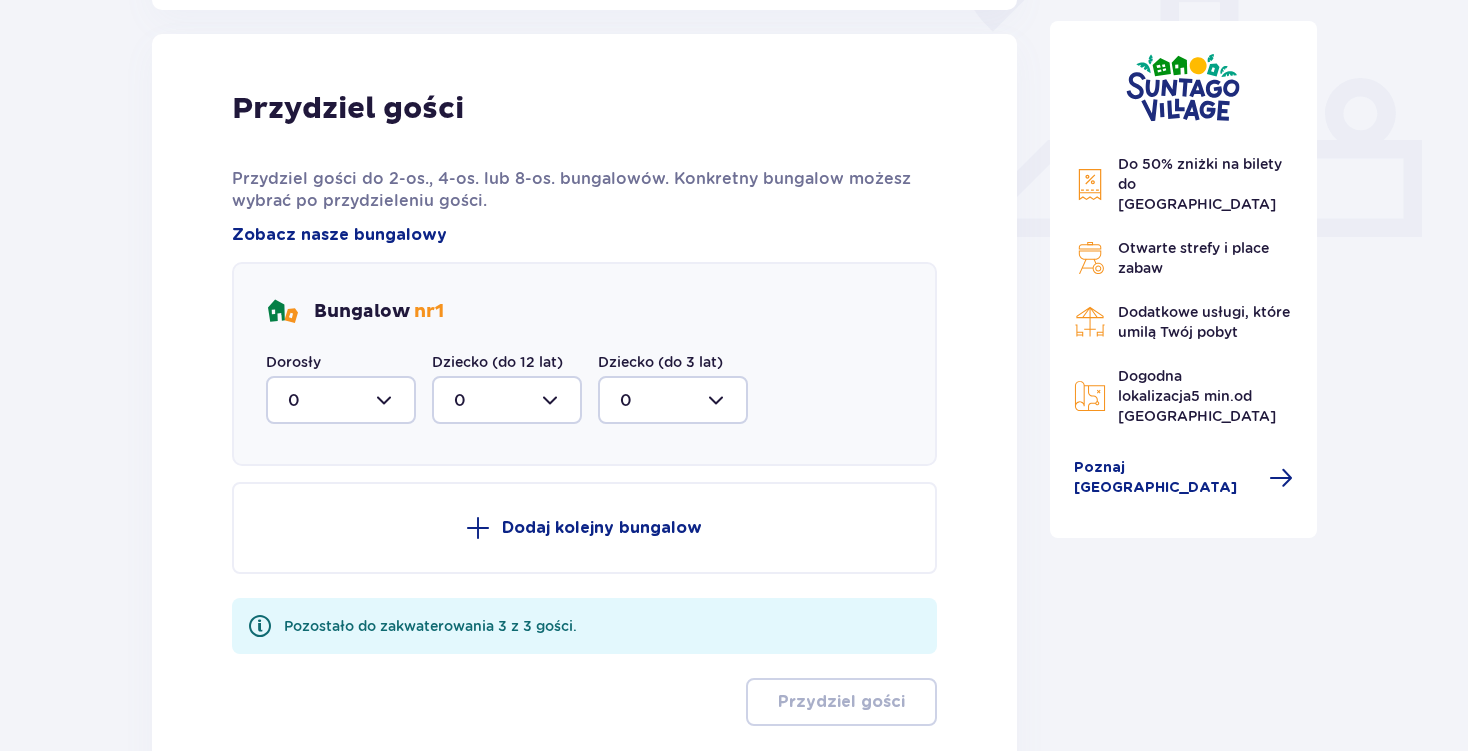 scroll, scrollTop: 806, scrollLeft: 0, axis: vertical 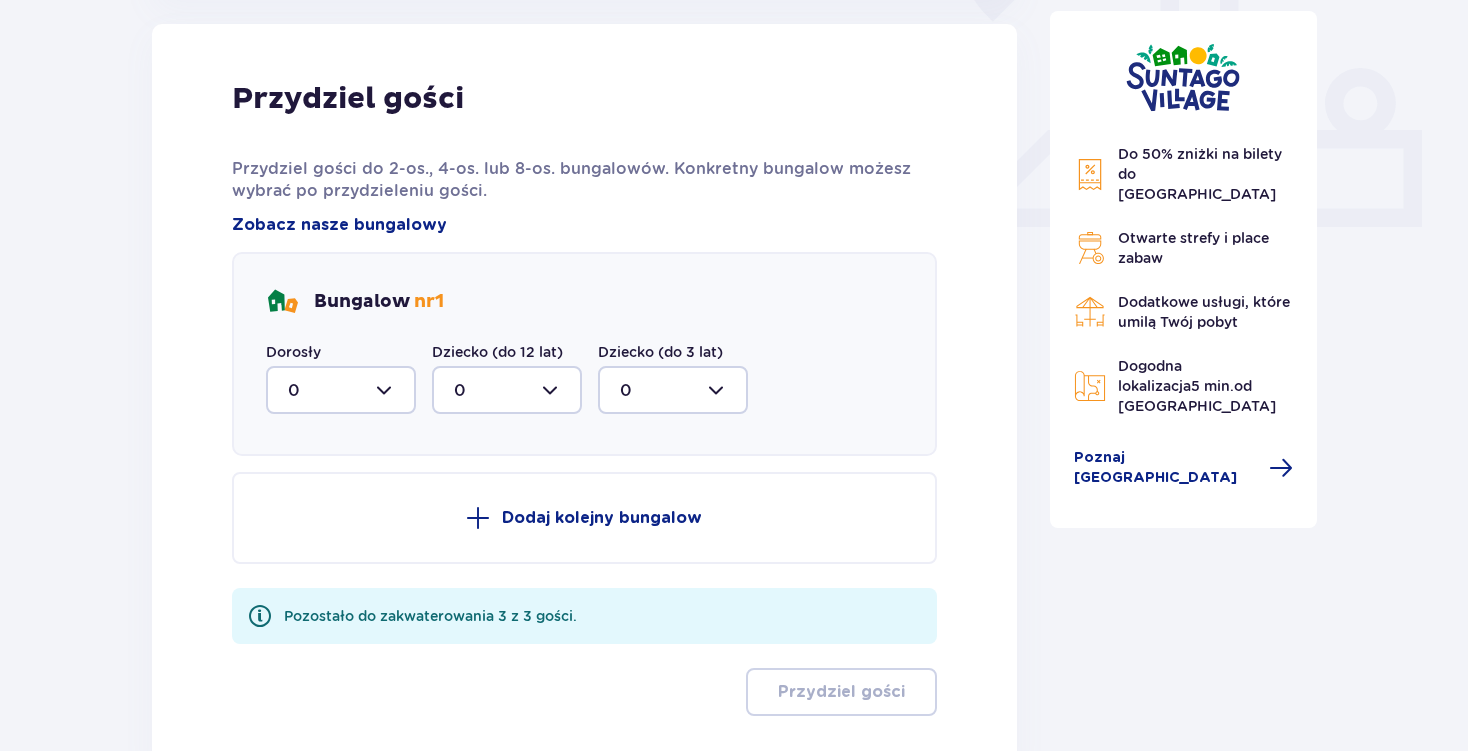 click at bounding box center [341, 390] 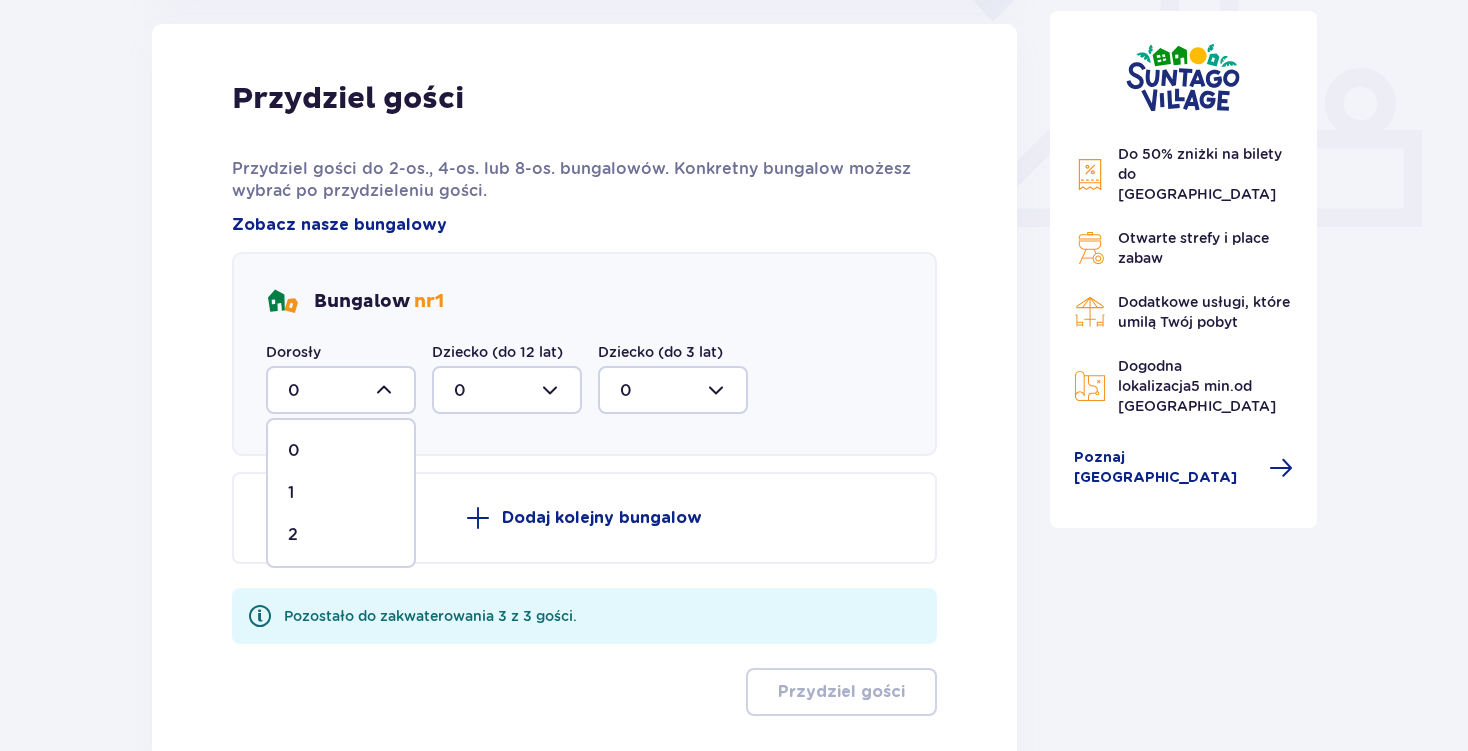 click on "2" at bounding box center [341, 535] 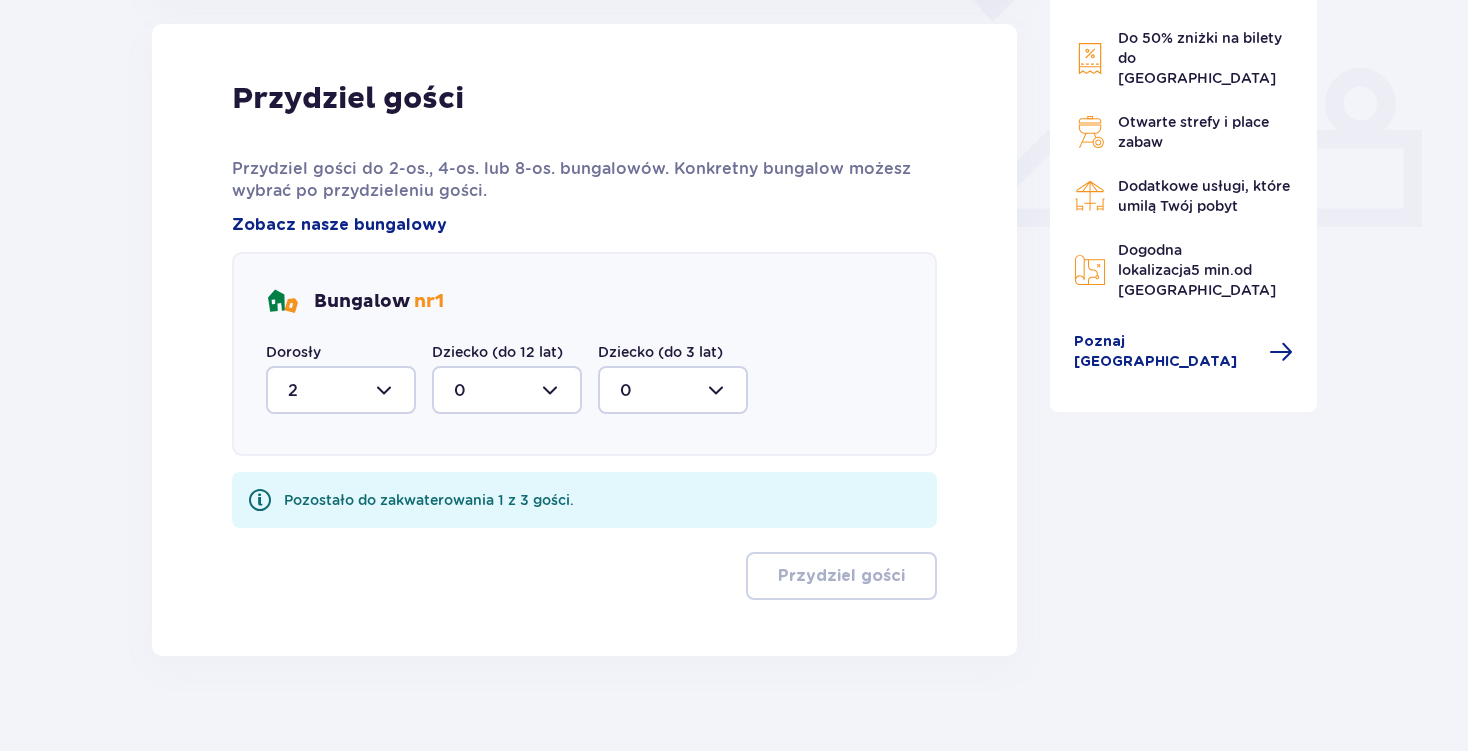 click at bounding box center (673, 390) 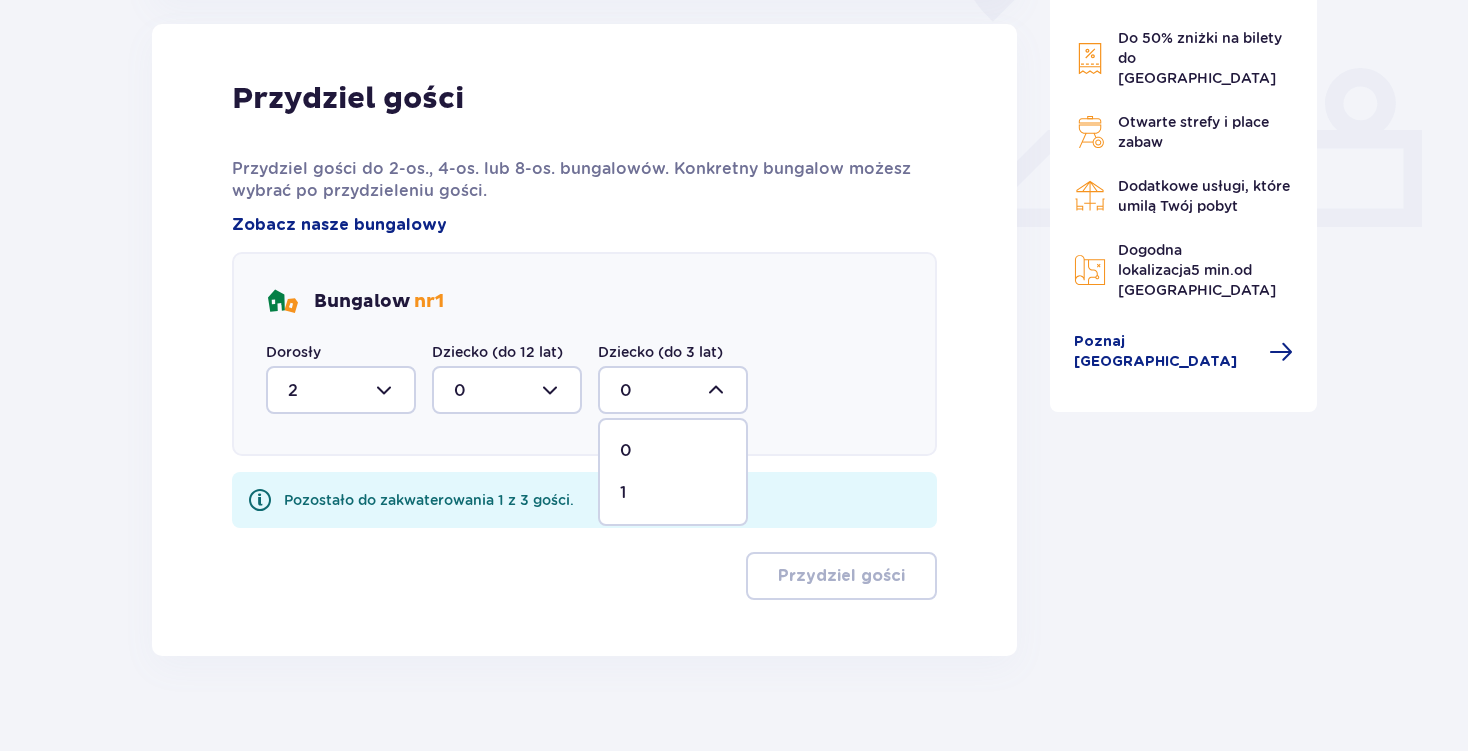 click on "1" at bounding box center [673, 493] 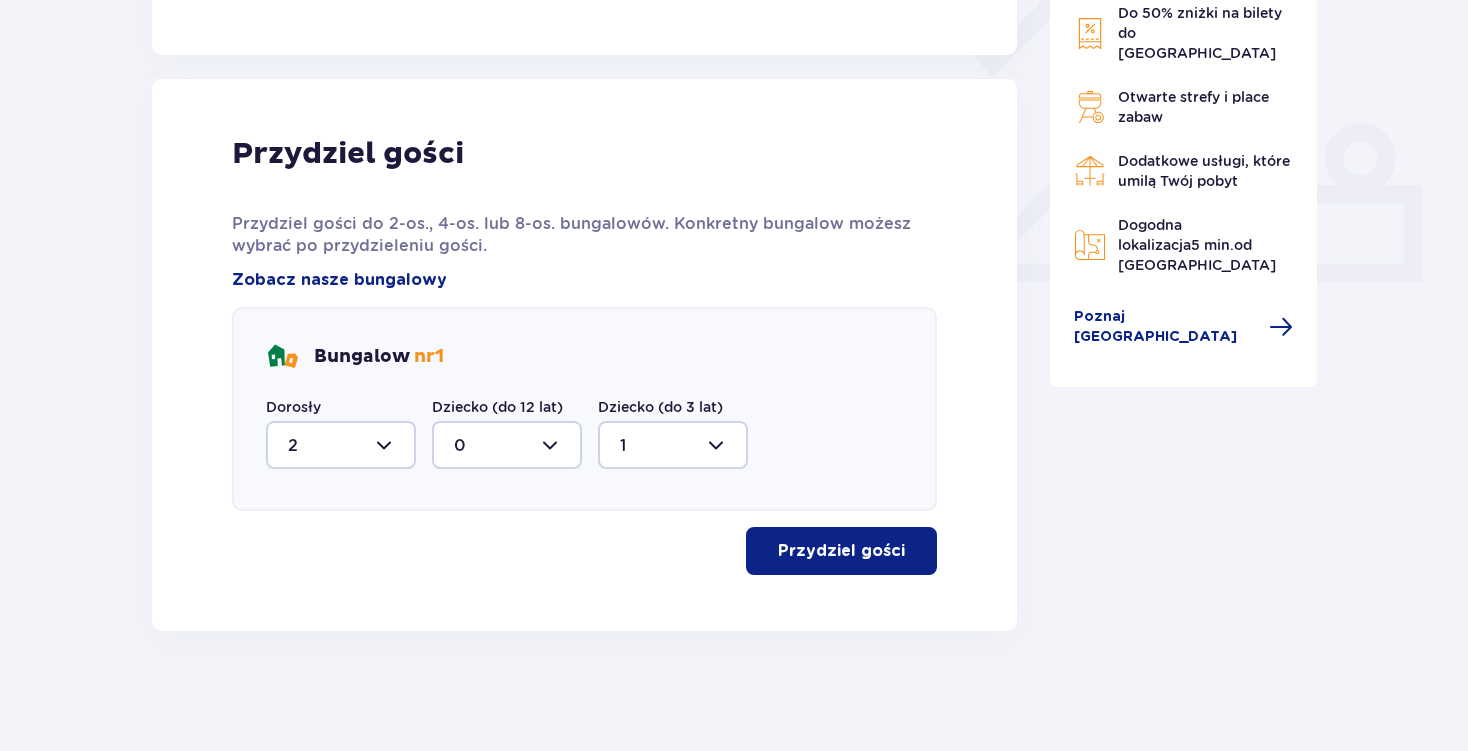 scroll, scrollTop: 750, scrollLeft: 0, axis: vertical 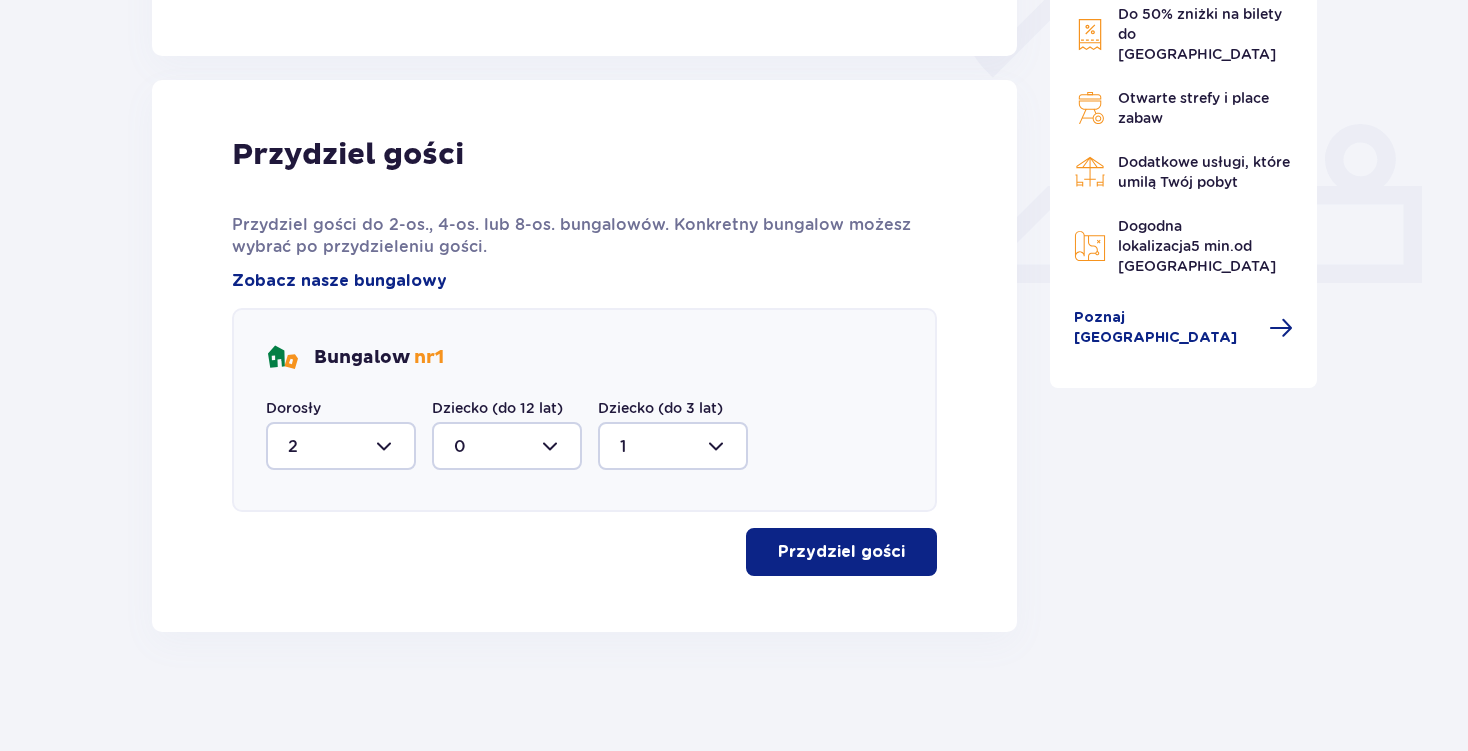 click on "Przydziel gości" at bounding box center (841, 552) 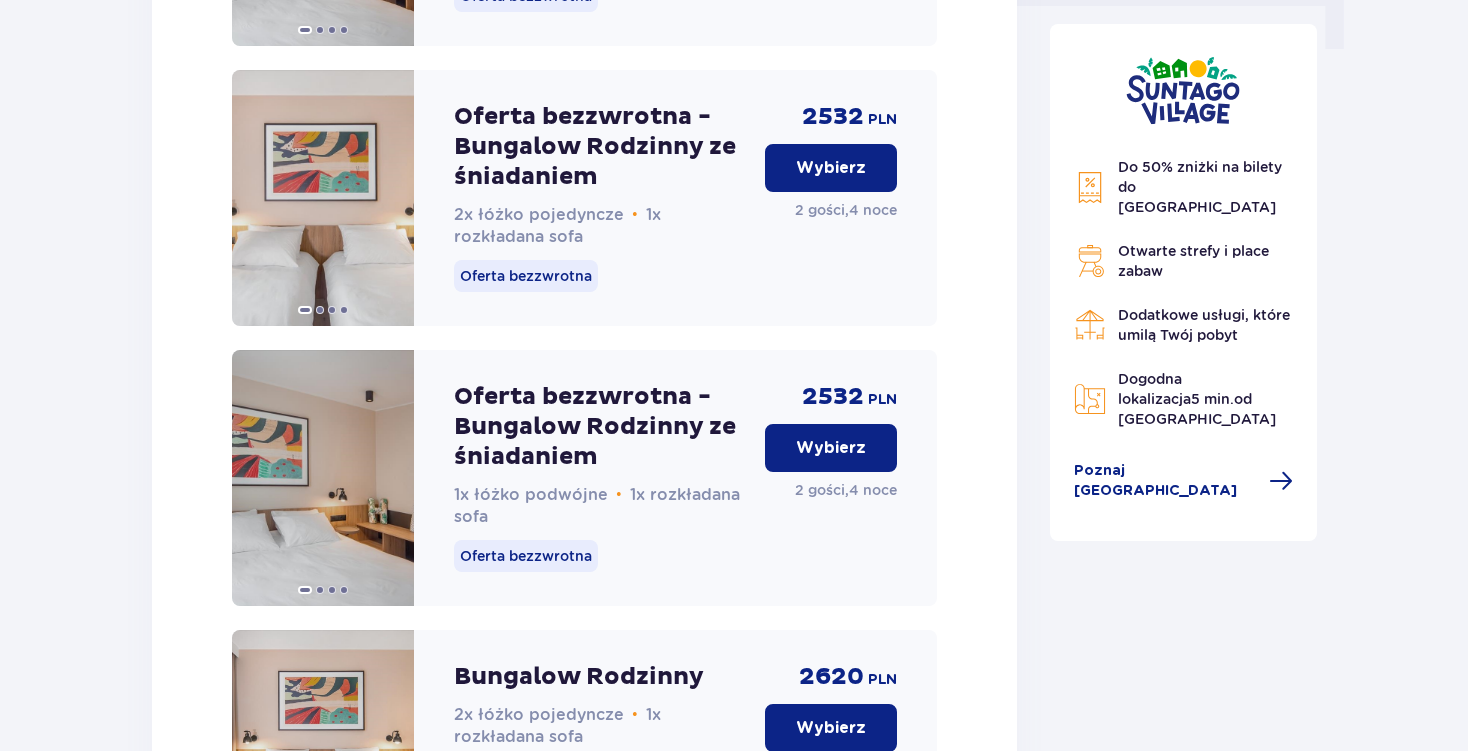 scroll, scrollTop: 2118, scrollLeft: 0, axis: vertical 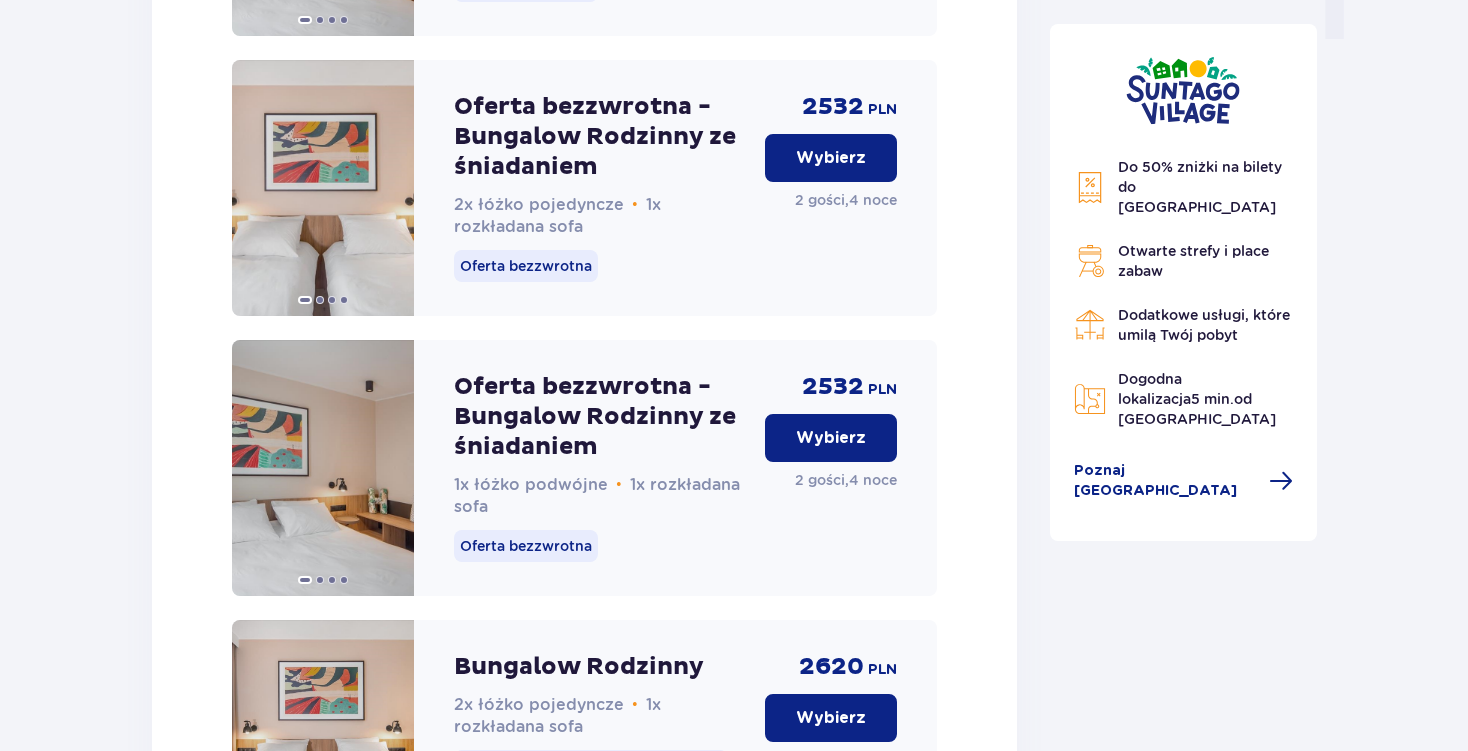 click on "Wybierz" at bounding box center (831, 438) 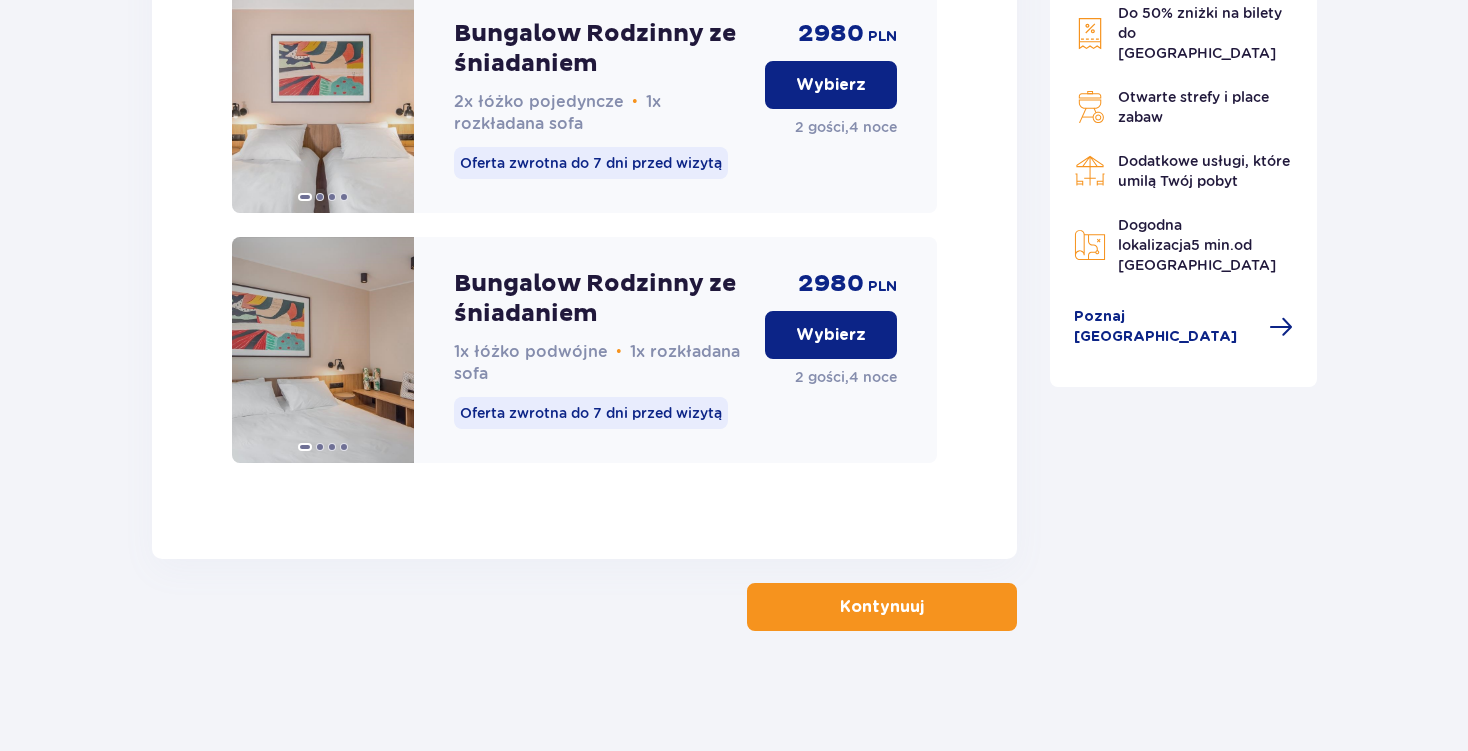 scroll, scrollTop: 3216, scrollLeft: 0, axis: vertical 